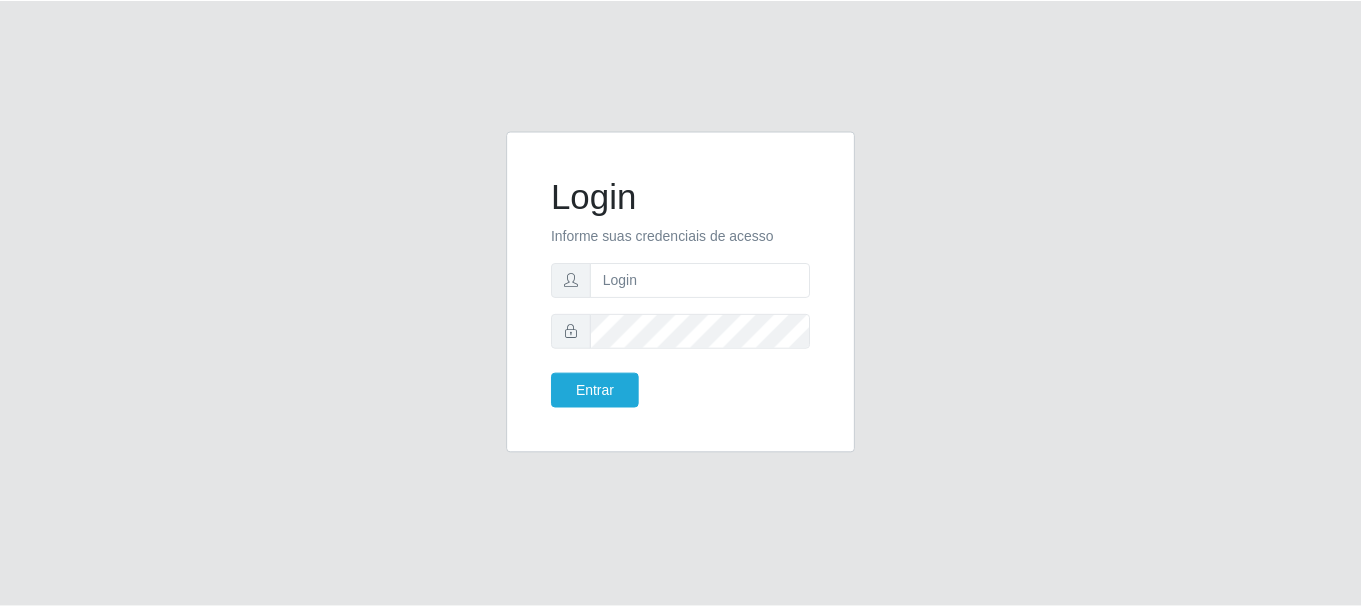 scroll, scrollTop: 0, scrollLeft: 0, axis: both 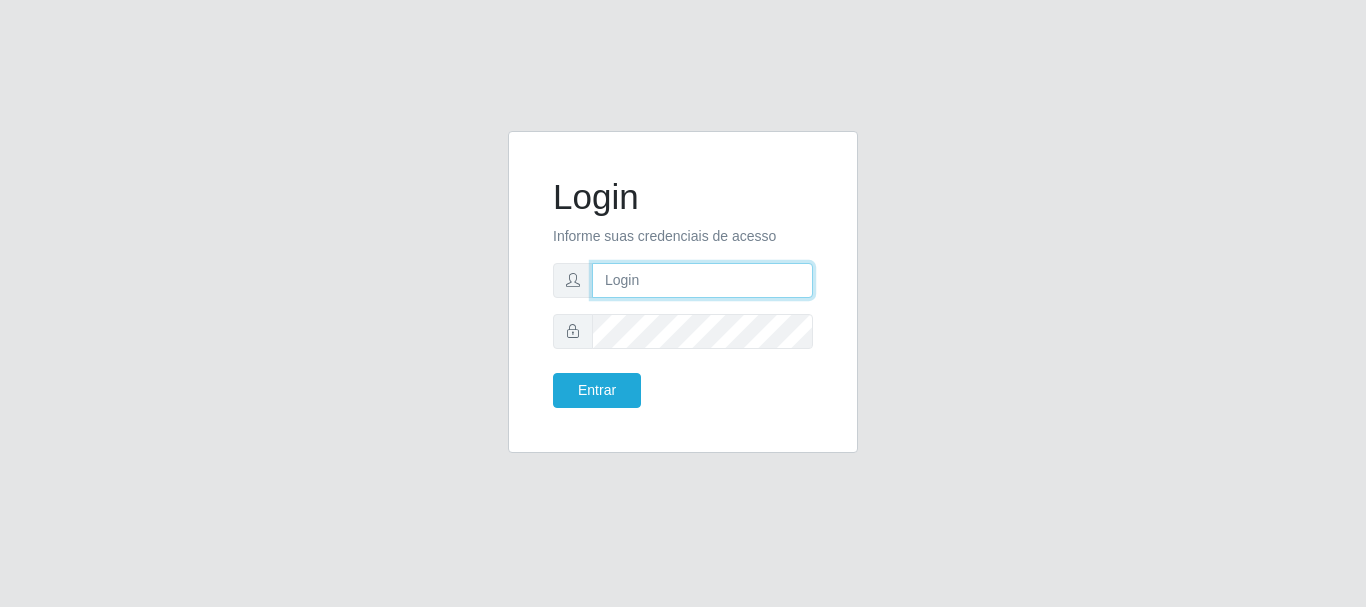 click at bounding box center (702, 280) 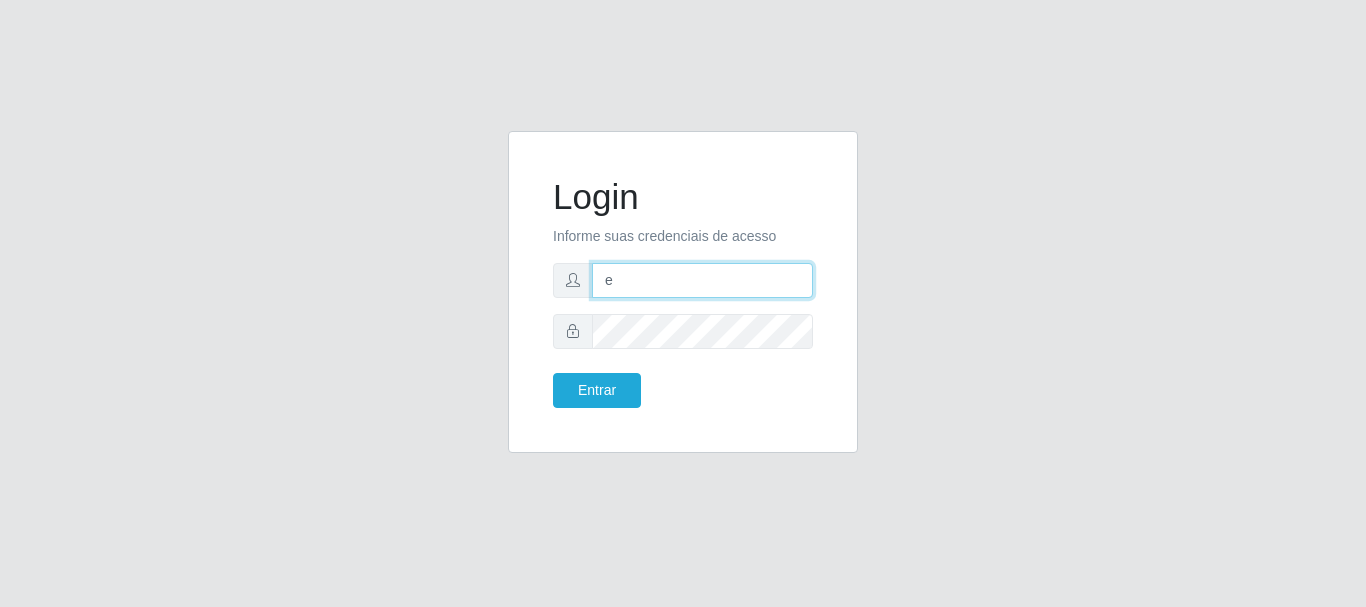 type on "[EMAIL_ADDRESS][DOMAIN_NAME]" 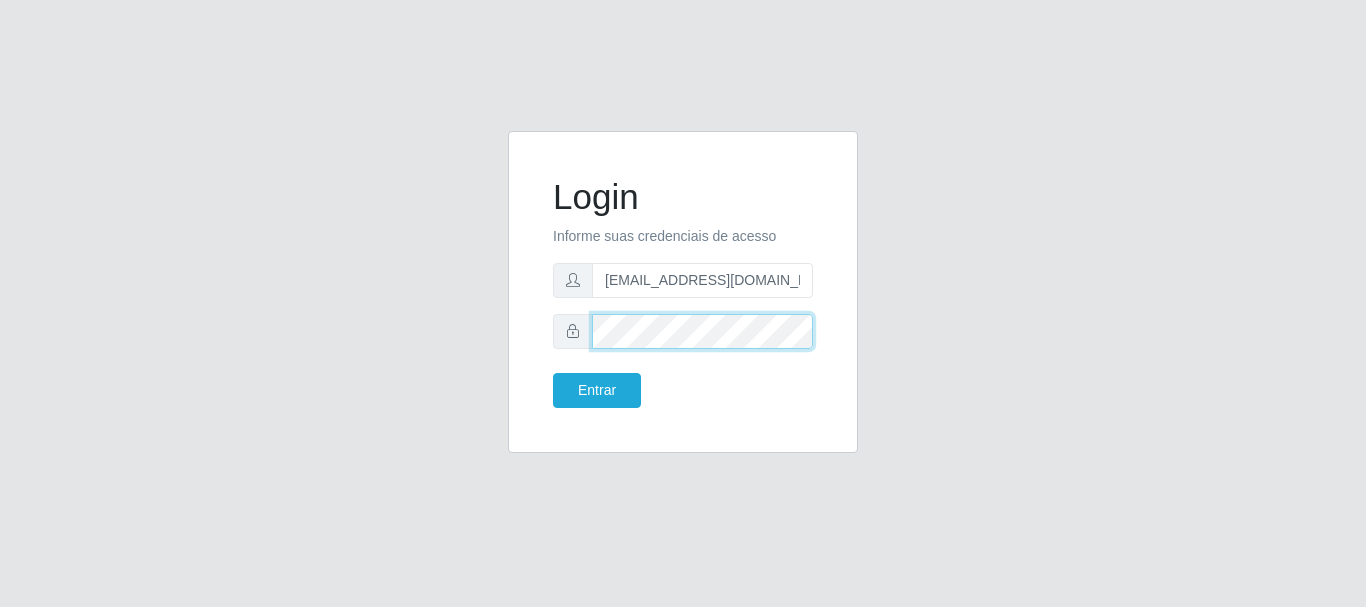 click on "Entrar" at bounding box center (597, 390) 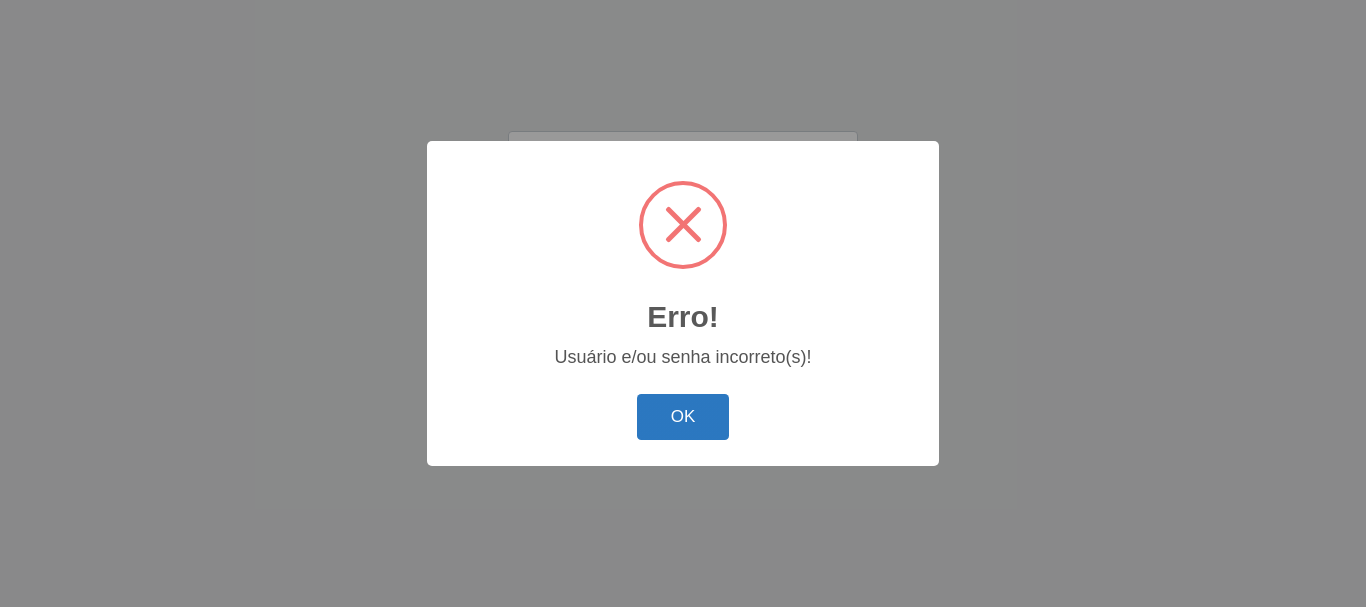 click on "OK" at bounding box center (683, 417) 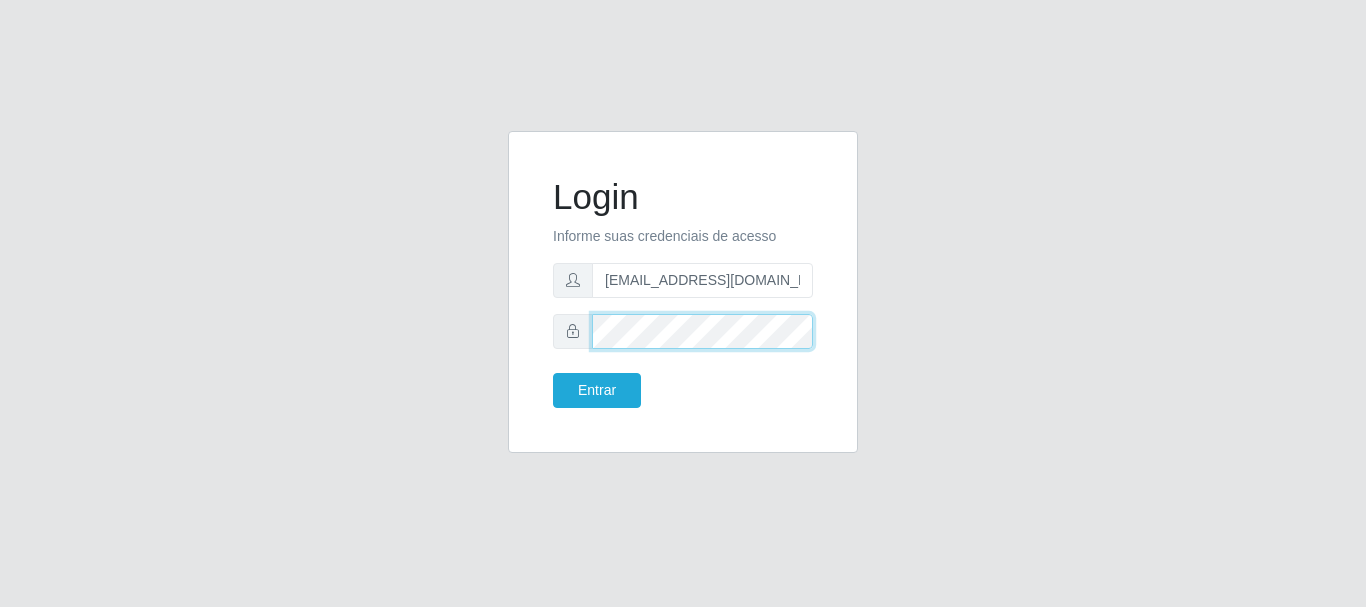 click on "Entrar" at bounding box center (597, 390) 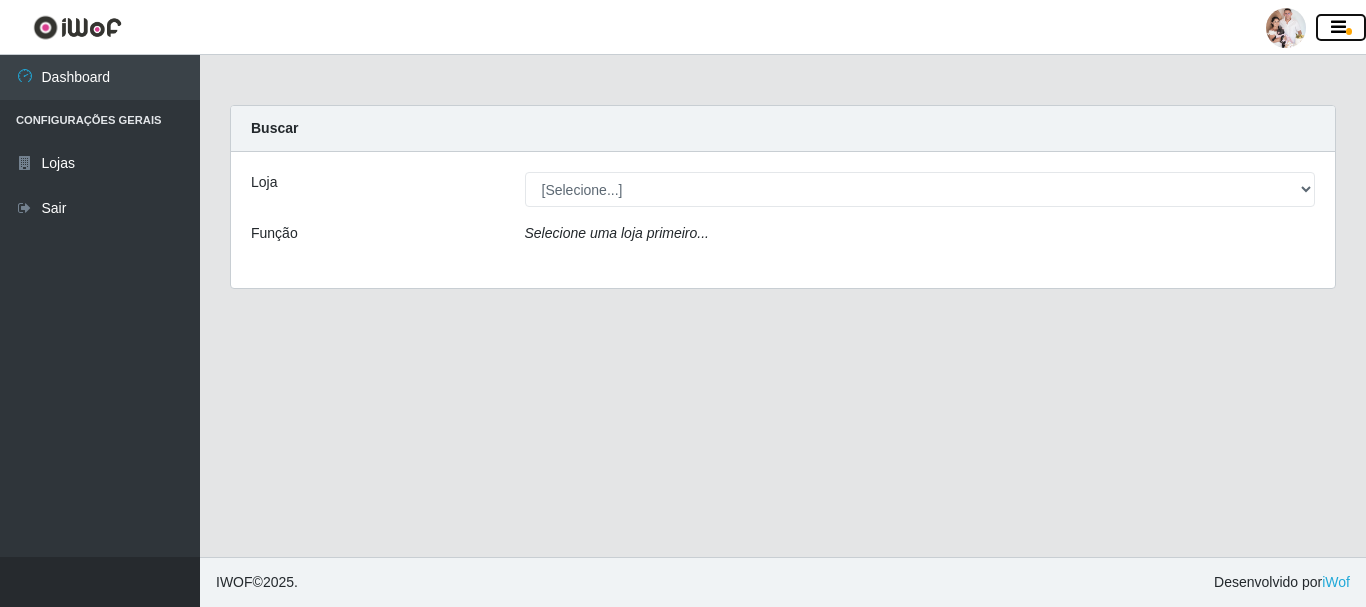 click at bounding box center (1338, 28) 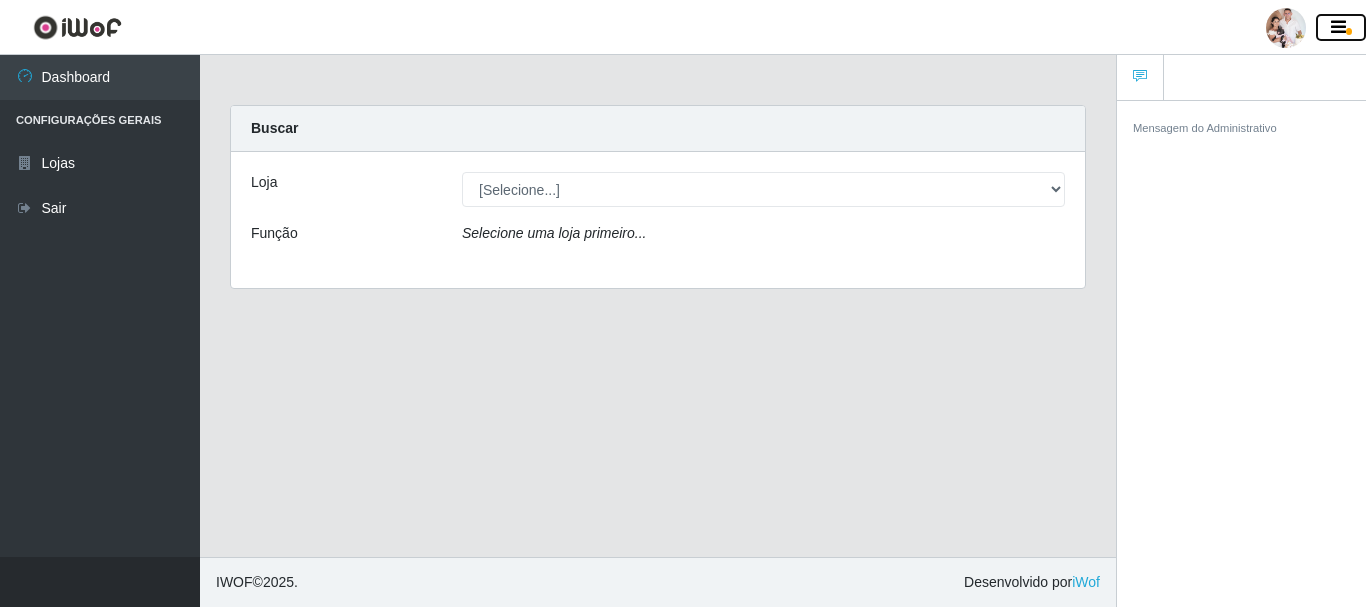 click at bounding box center [1338, 28] 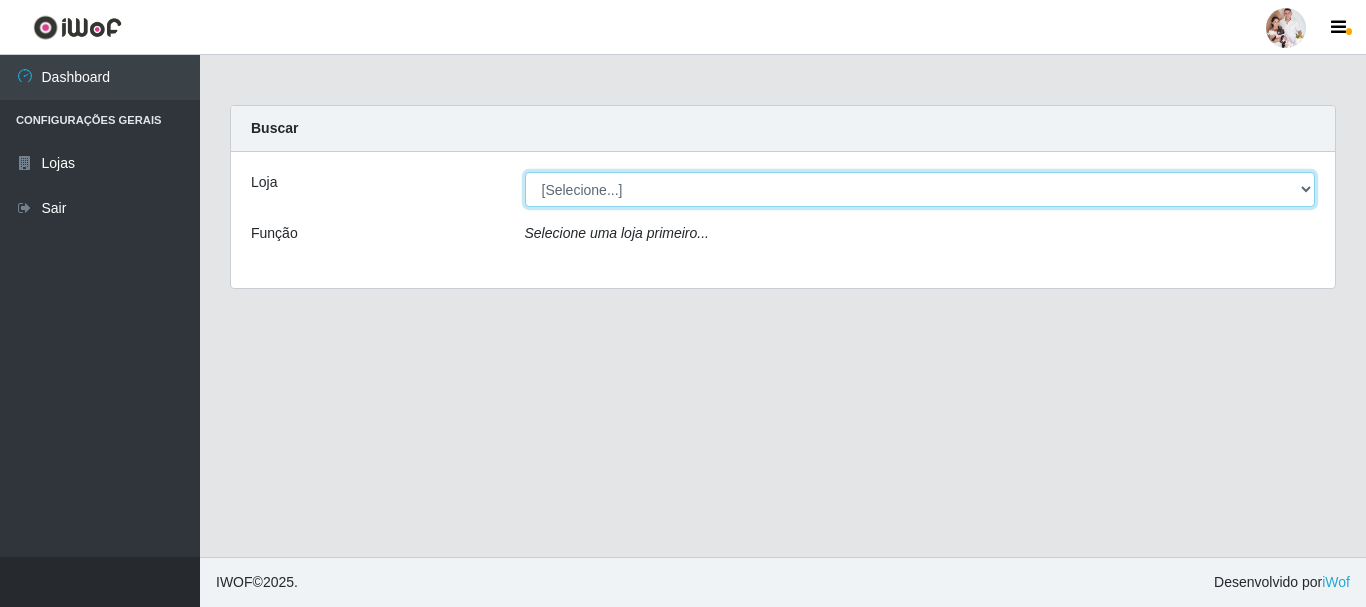 click on "[Selecione...] SuperFácil Atacado - Rodoviária" at bounding box center [920, 189] 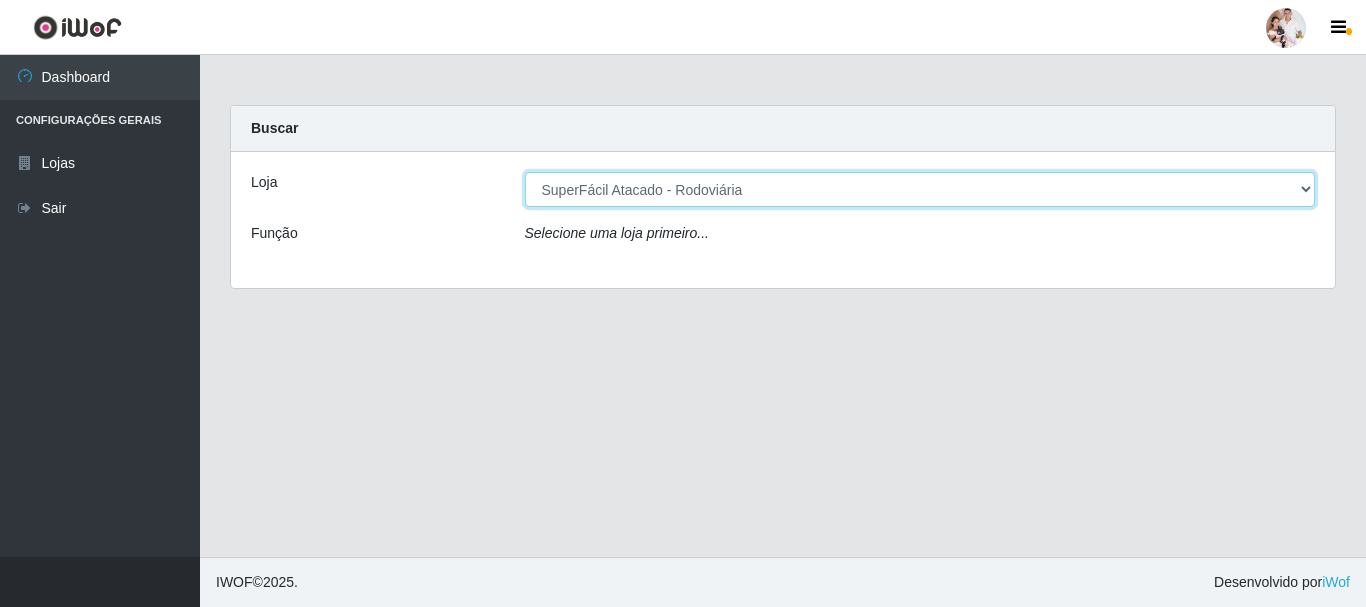 click on "[Selecione...] SuperFácil Atacado - Rodoviária" at bounding box center [920, 189] 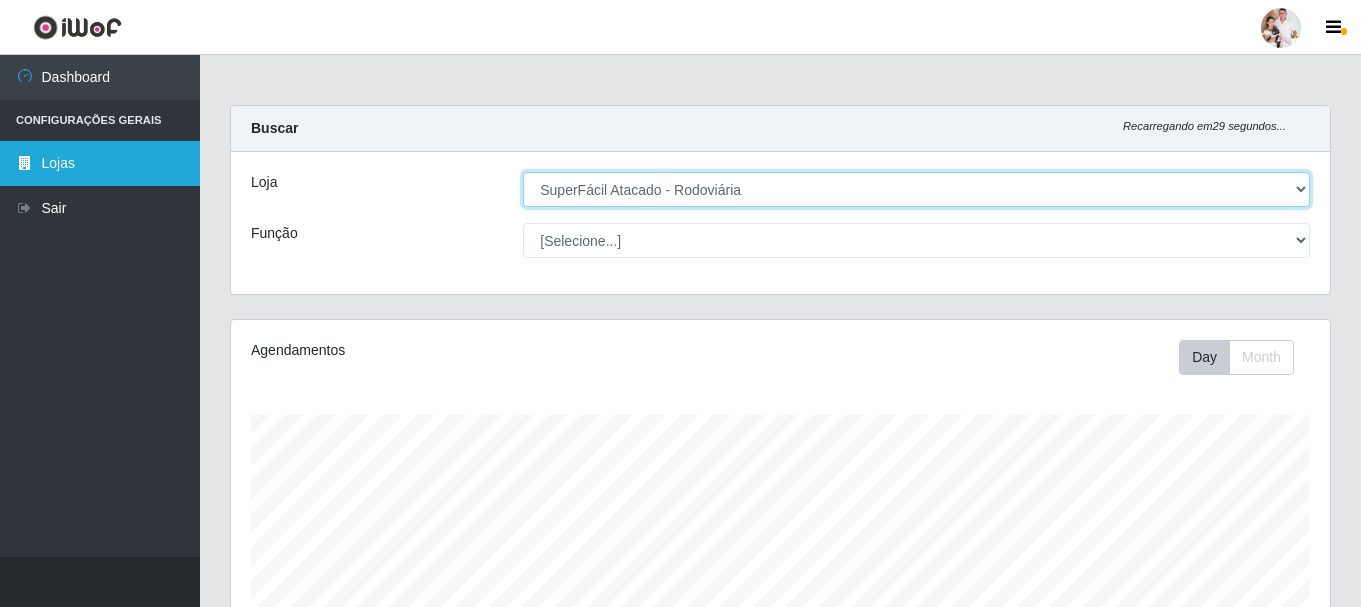 scroll, scrollTop: 999585, scrollLeft: 998901, axis: both 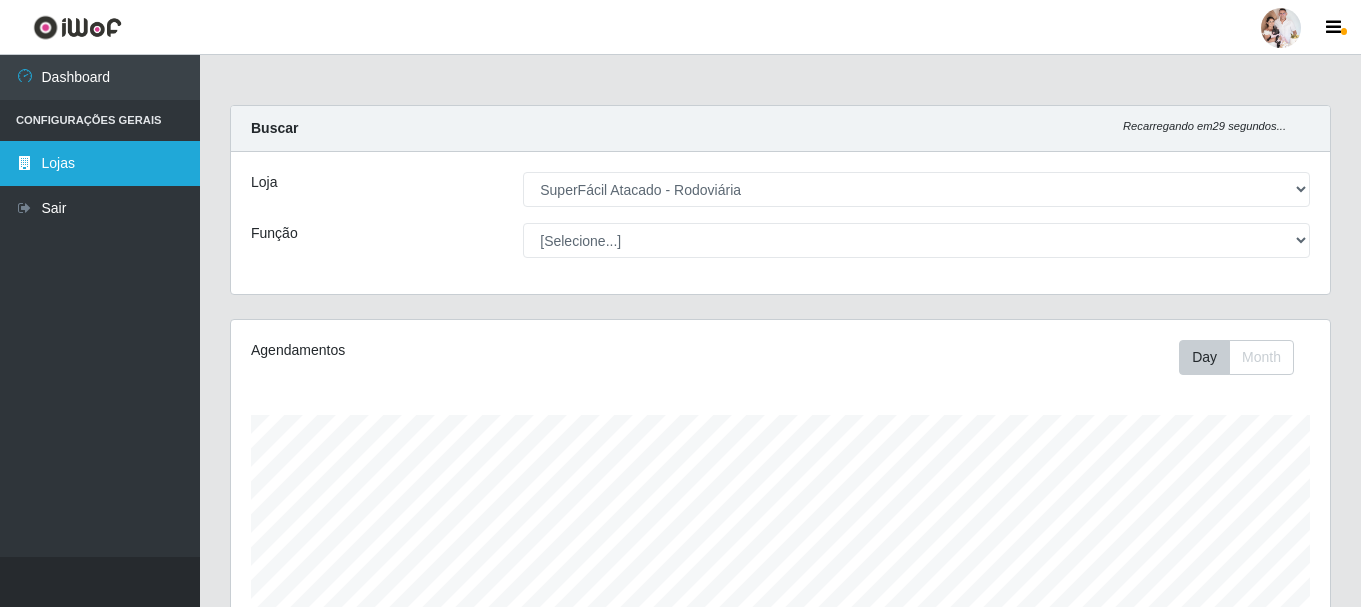 click on "Lojas" at bounding box center [100, 163] 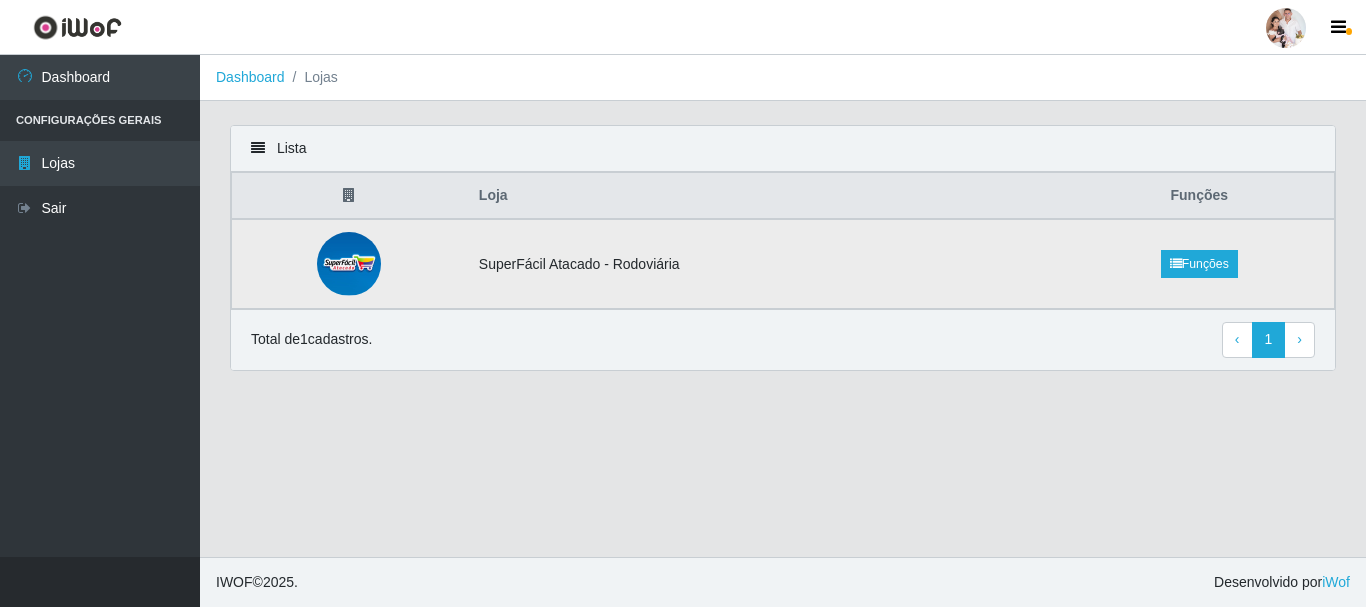 click on "SuperFácil Atacado - Rodoviária" at bounding box center [766, 264] 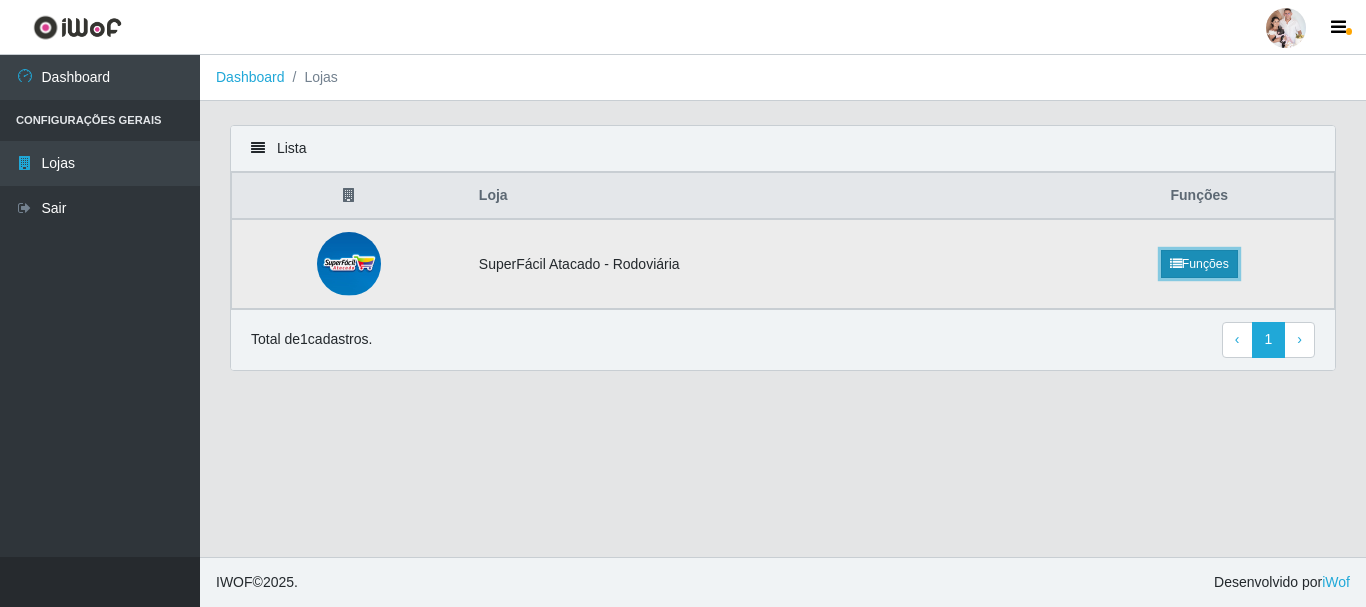click on "Funções" at bounding box center [1199, 264] 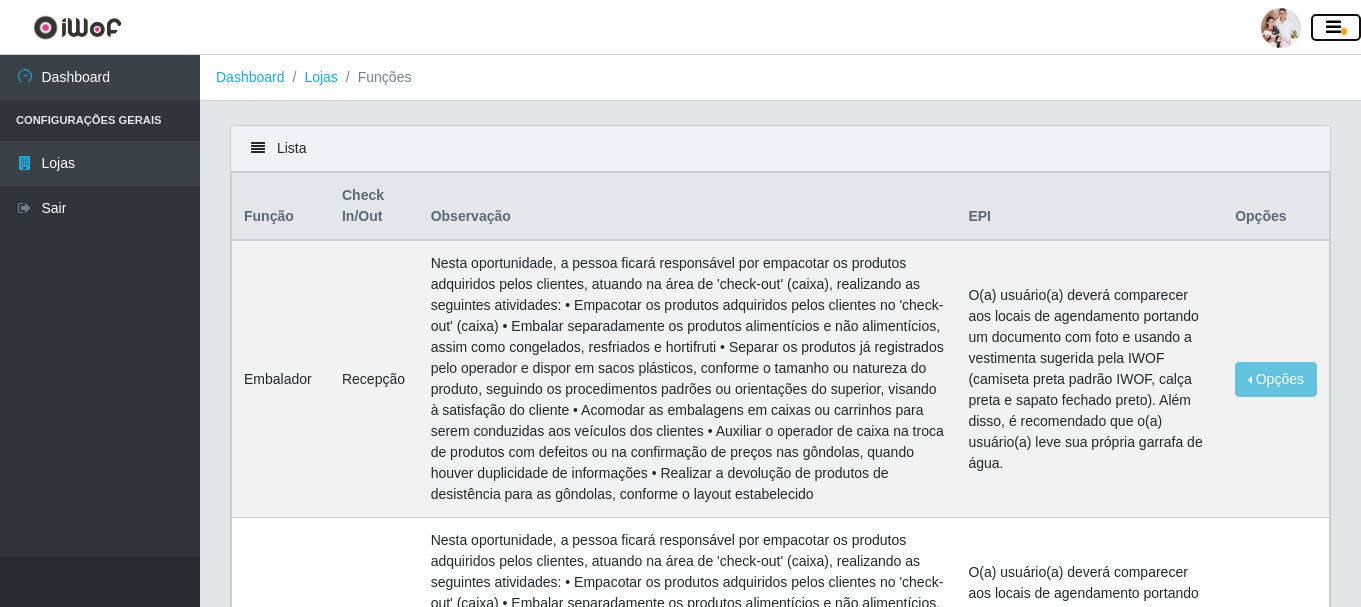 click at bounding box center (1333, 28) 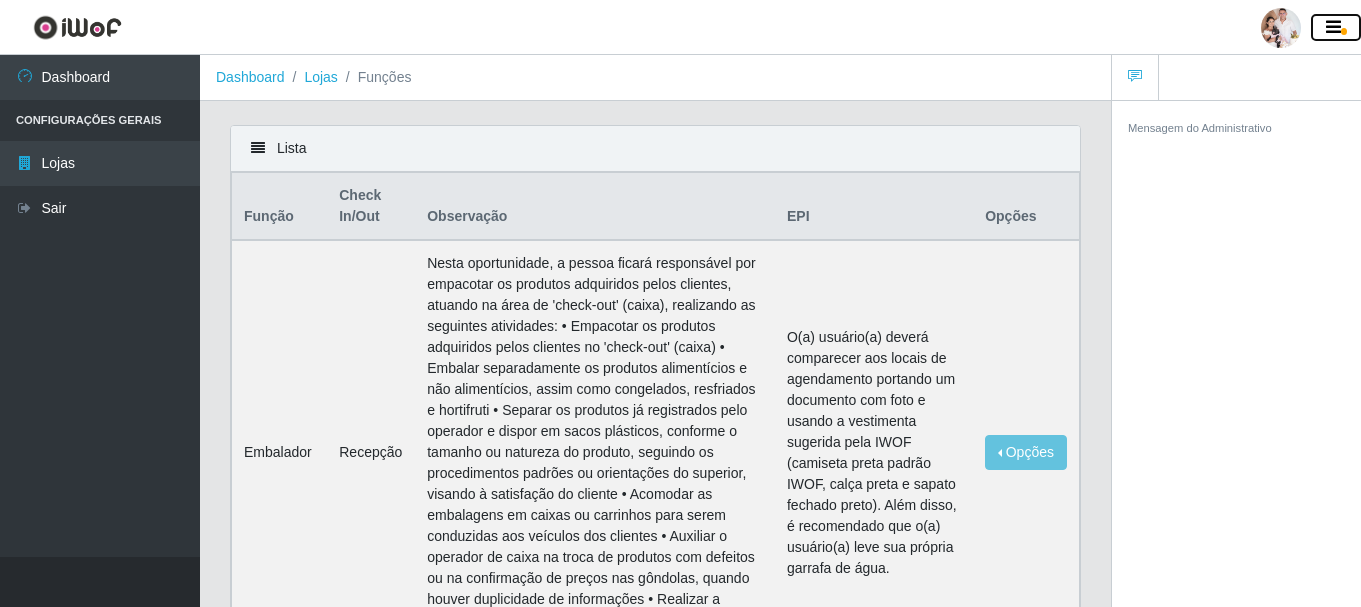 click at bounding box center (1333, 28) 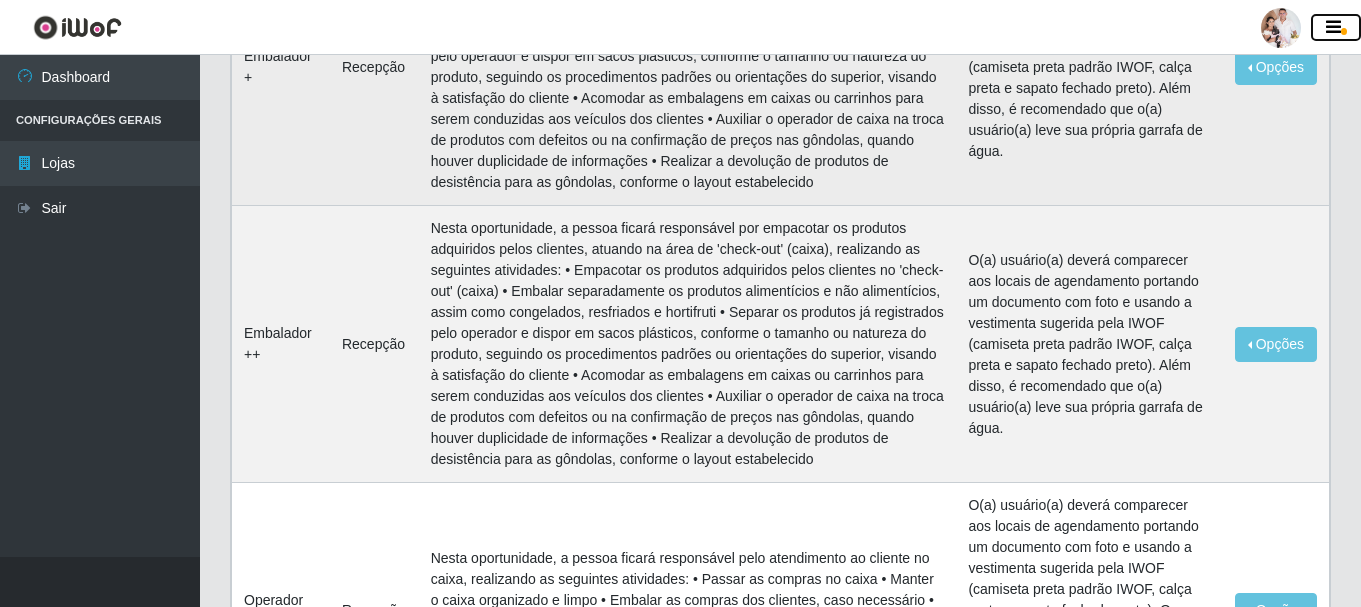 scroll, scrollTop: 600, scrollLeft: 0, axis: vertical 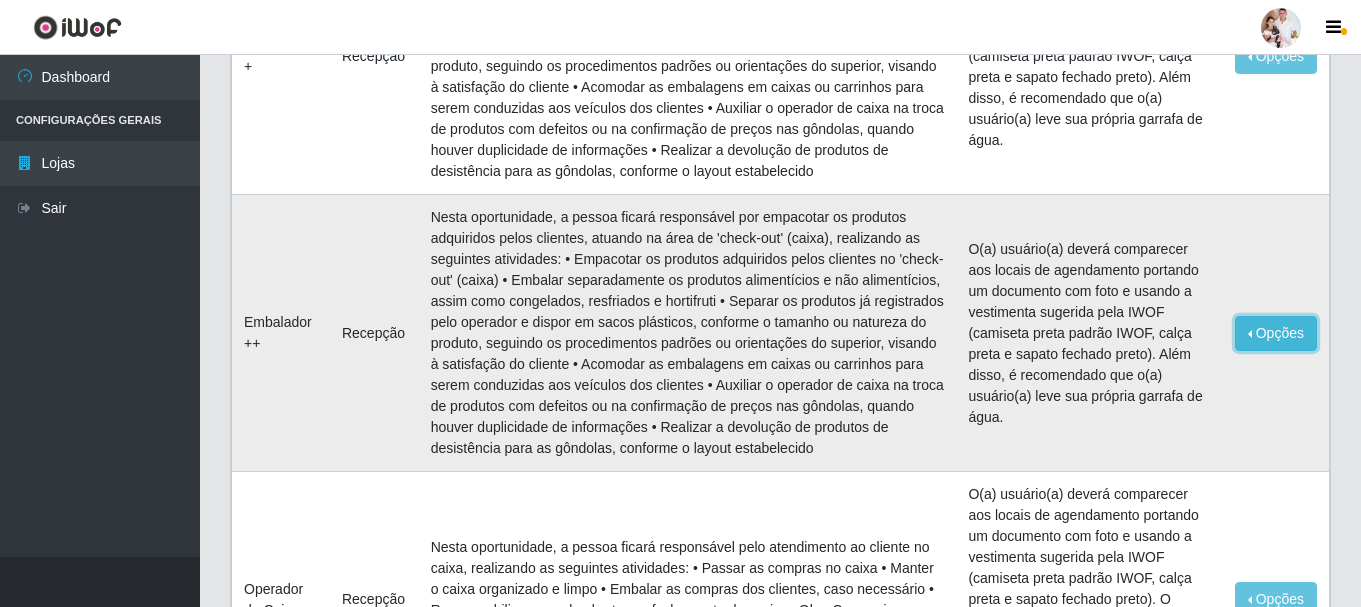 click on "Opções" at bounding box center [1276, 333] 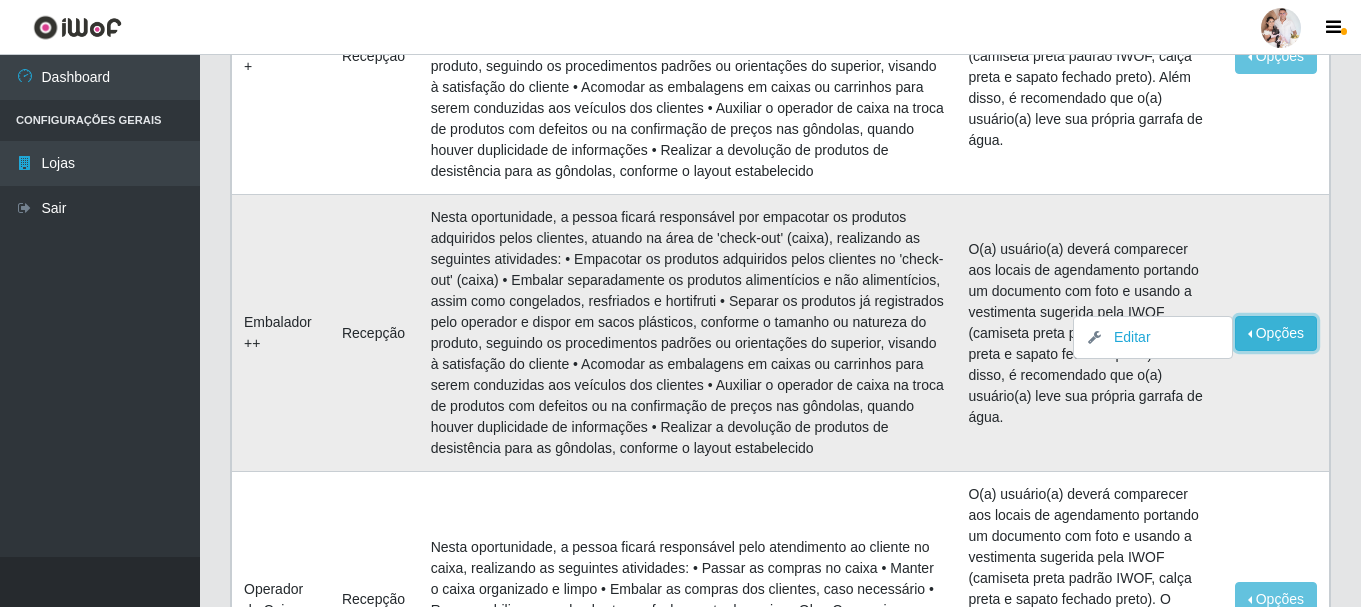 click on "Opções" at bounding box center (1276, 333) 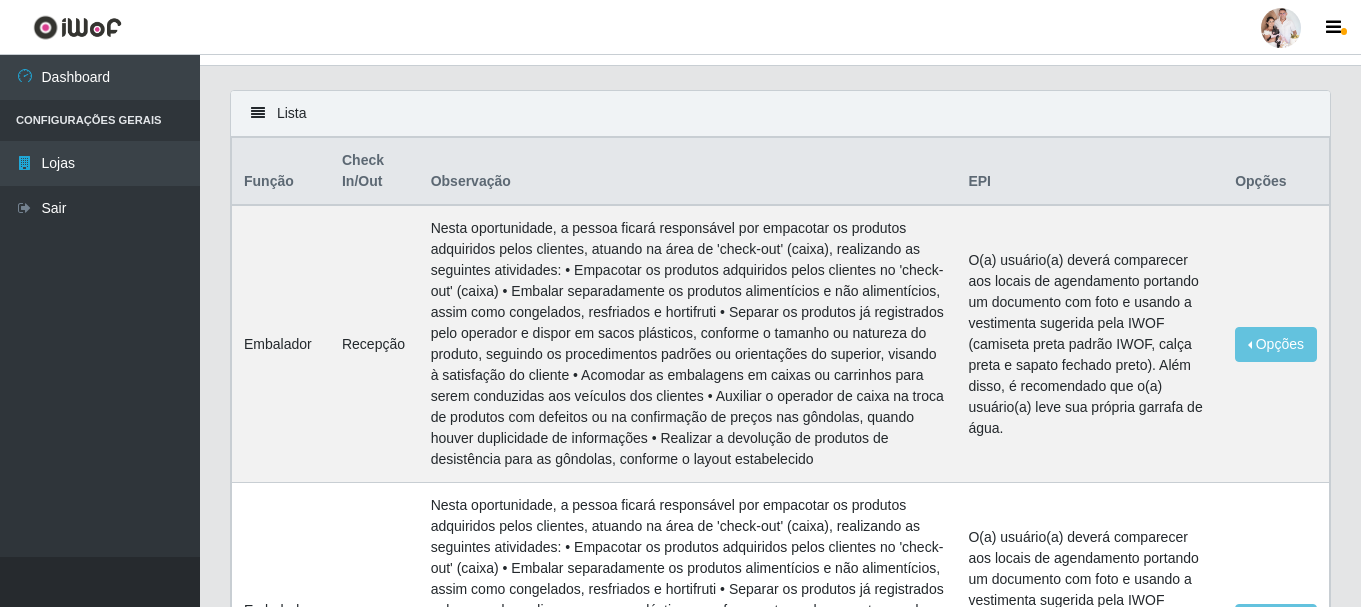 scroll, scrollTop: 0, scrollLeft: 0, axis: both 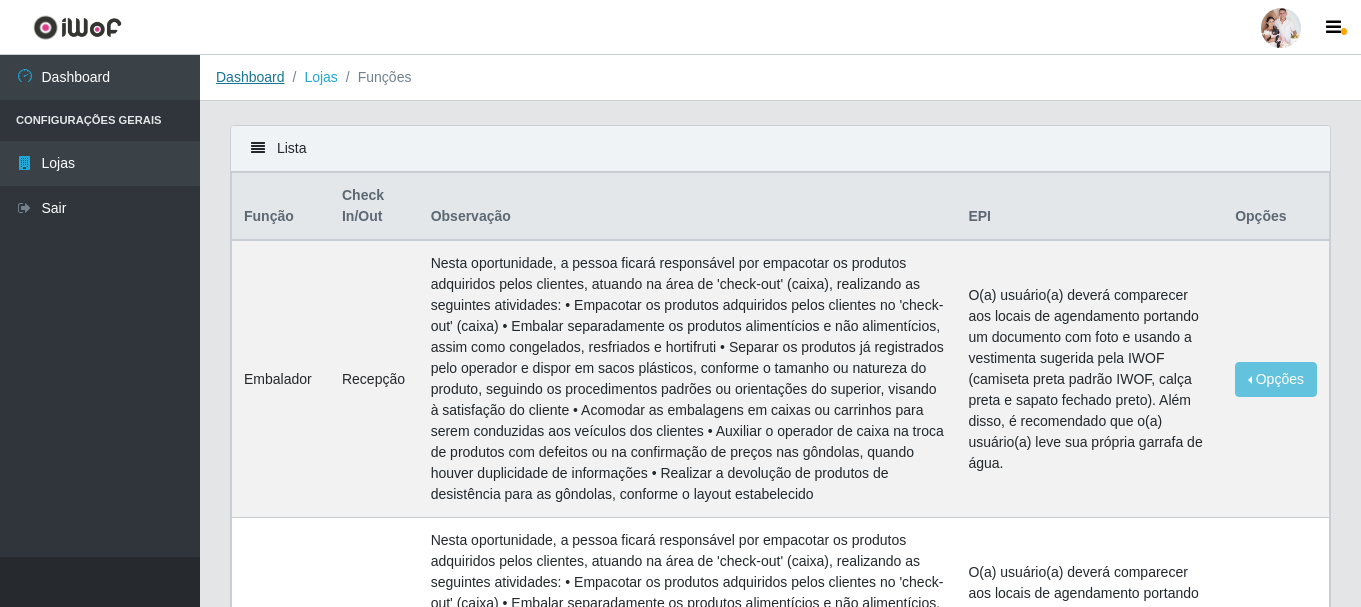 click on "Dashboard" at bounding box center [250, 77] 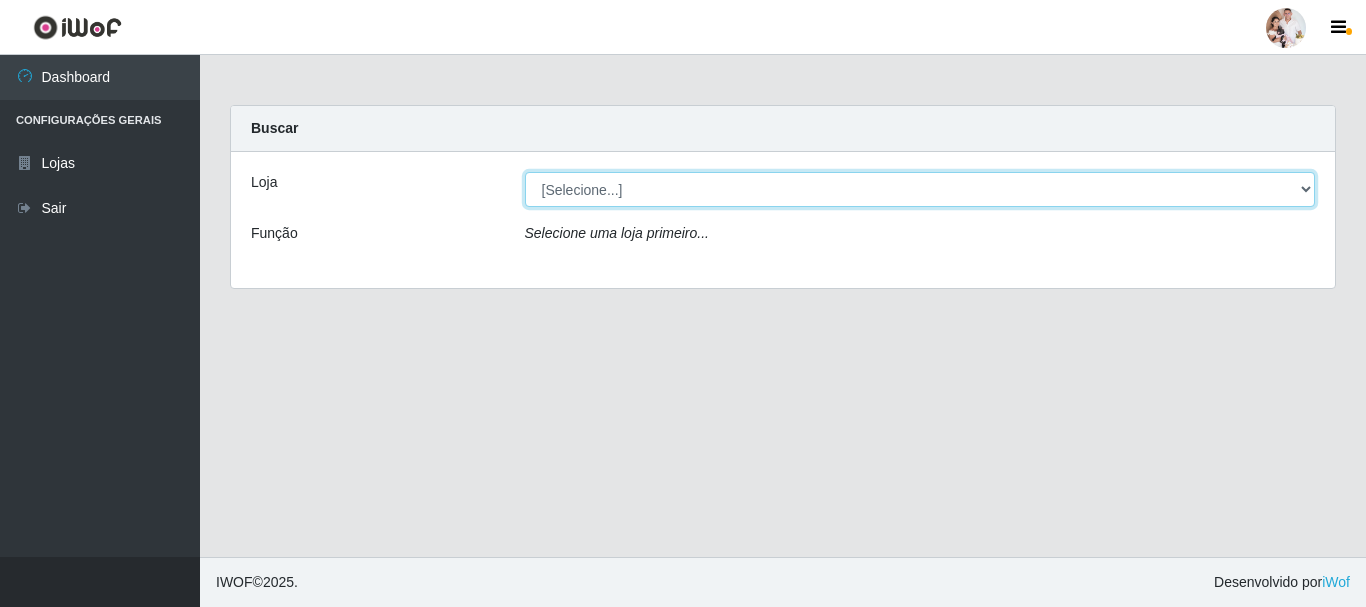 click on "[Selecione...] SuperFácil Atacado - Rodoviária" at bounding box center [920, 189] 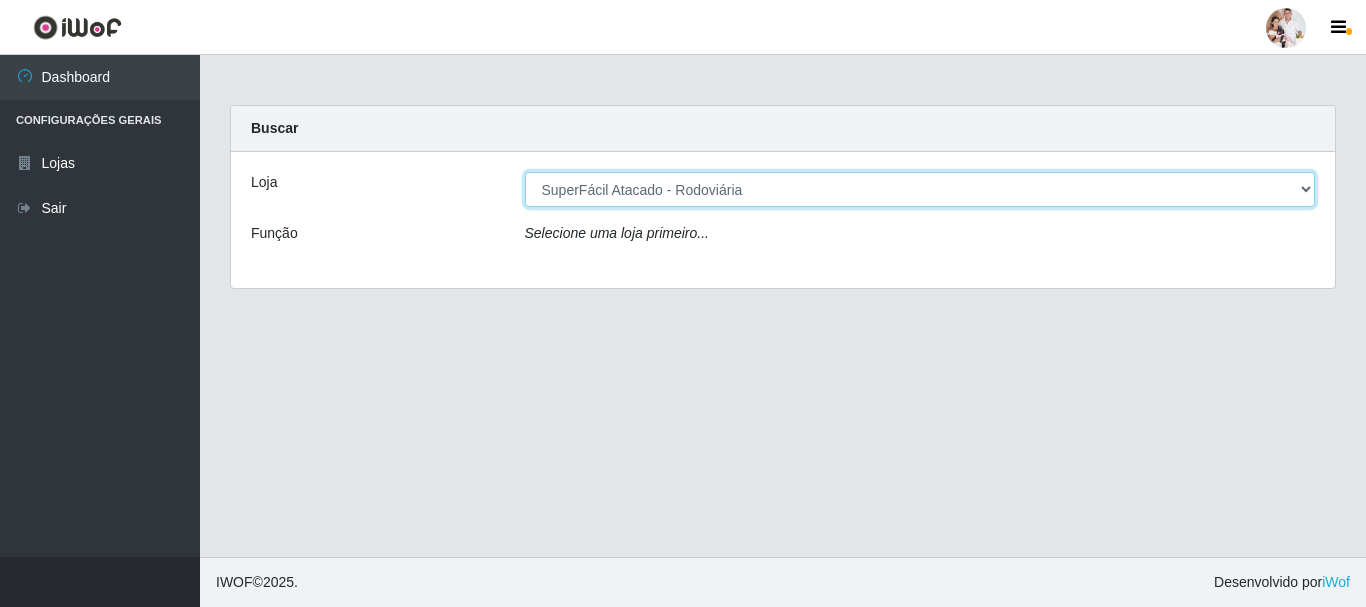 click on "[Selecione...] SuperFácil Atacado - Rodoviária" at bounding box center [920, 189] 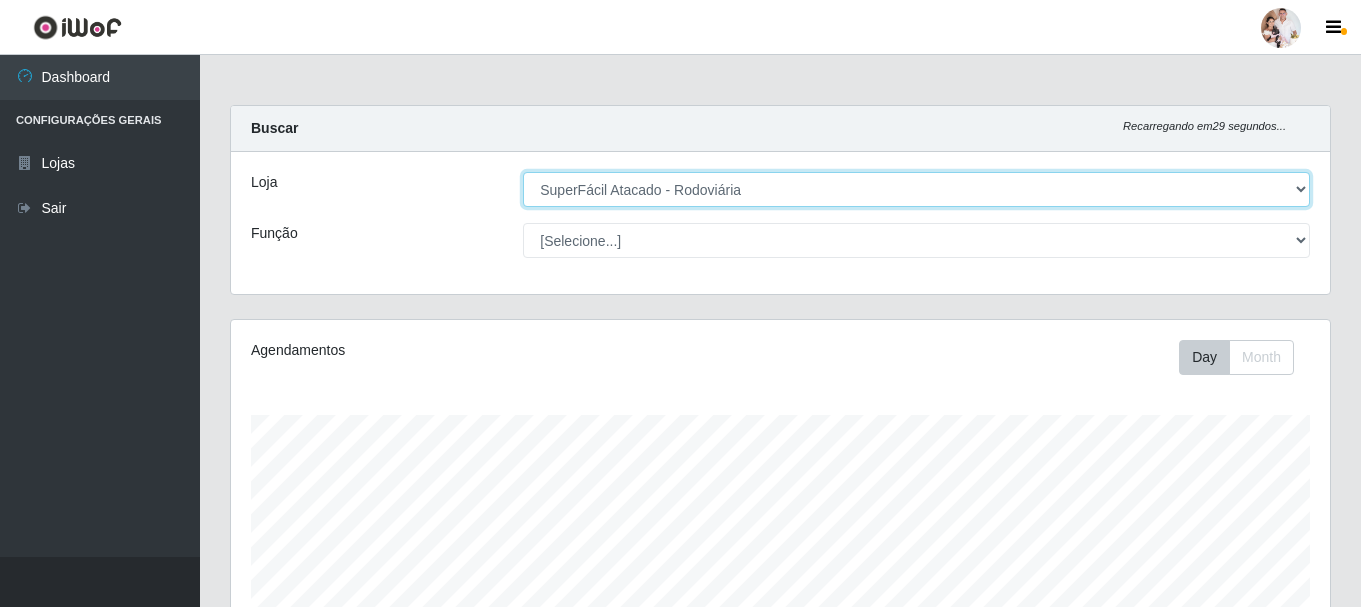 scroll, scrollTop: 999585, scrollLeft: 998901, axis: both 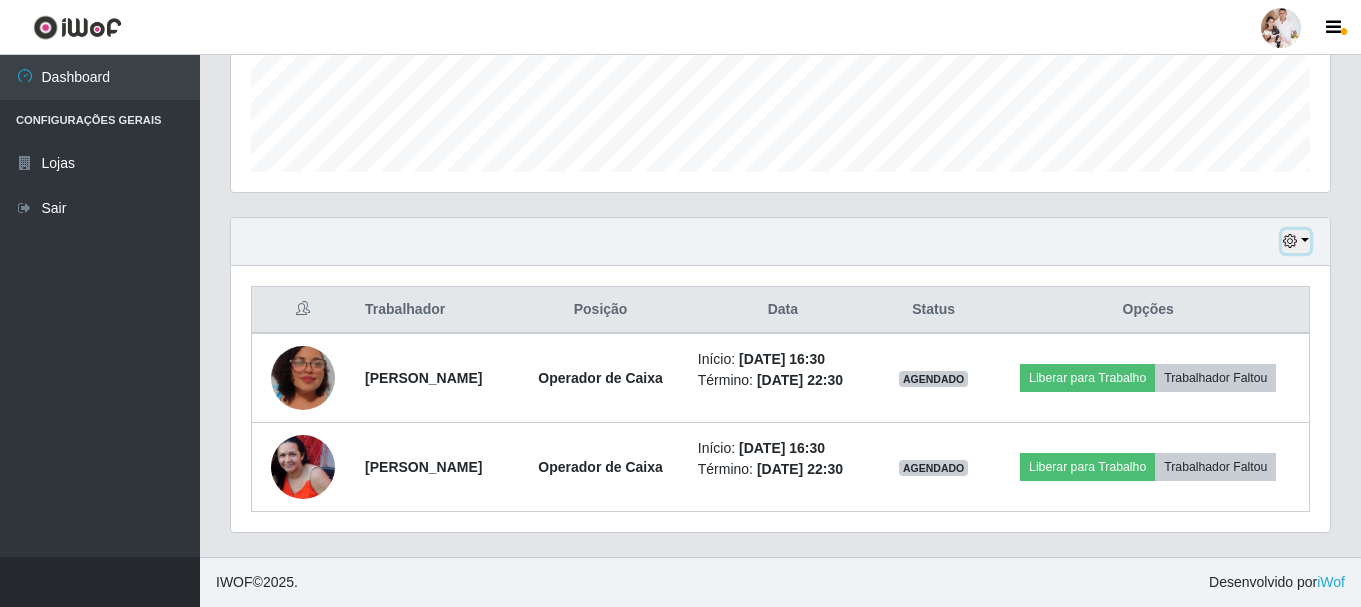 click at bounding box center (1290, 241) 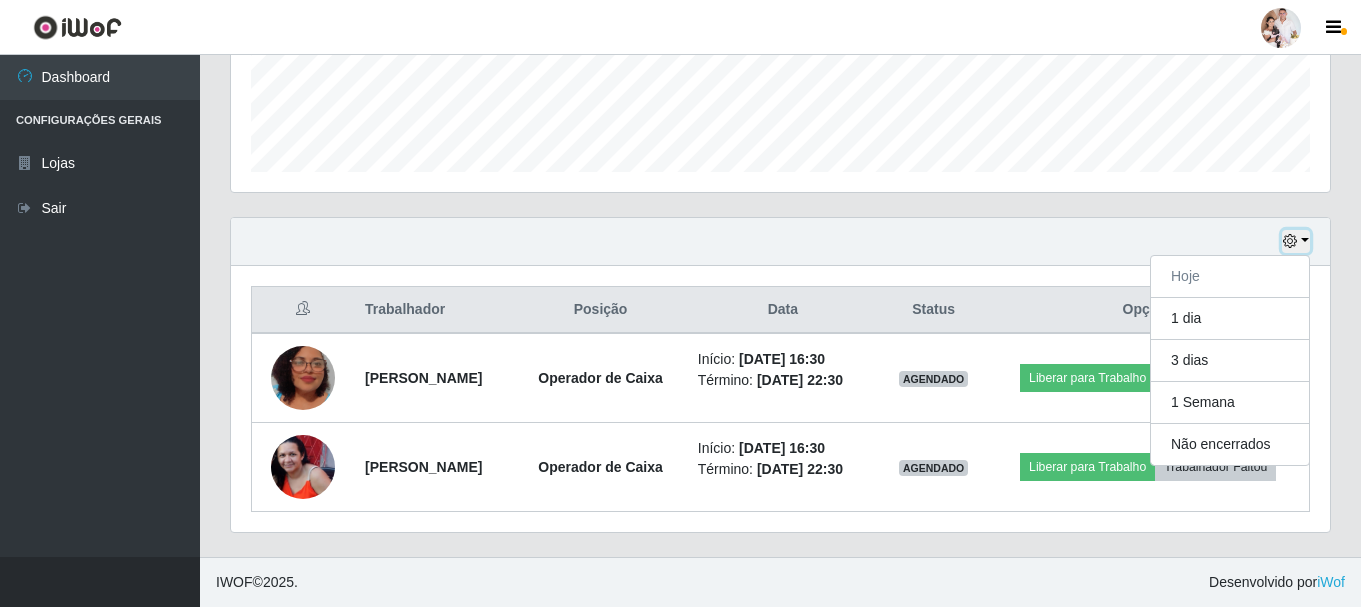 click at bounding box center [1290, 241] 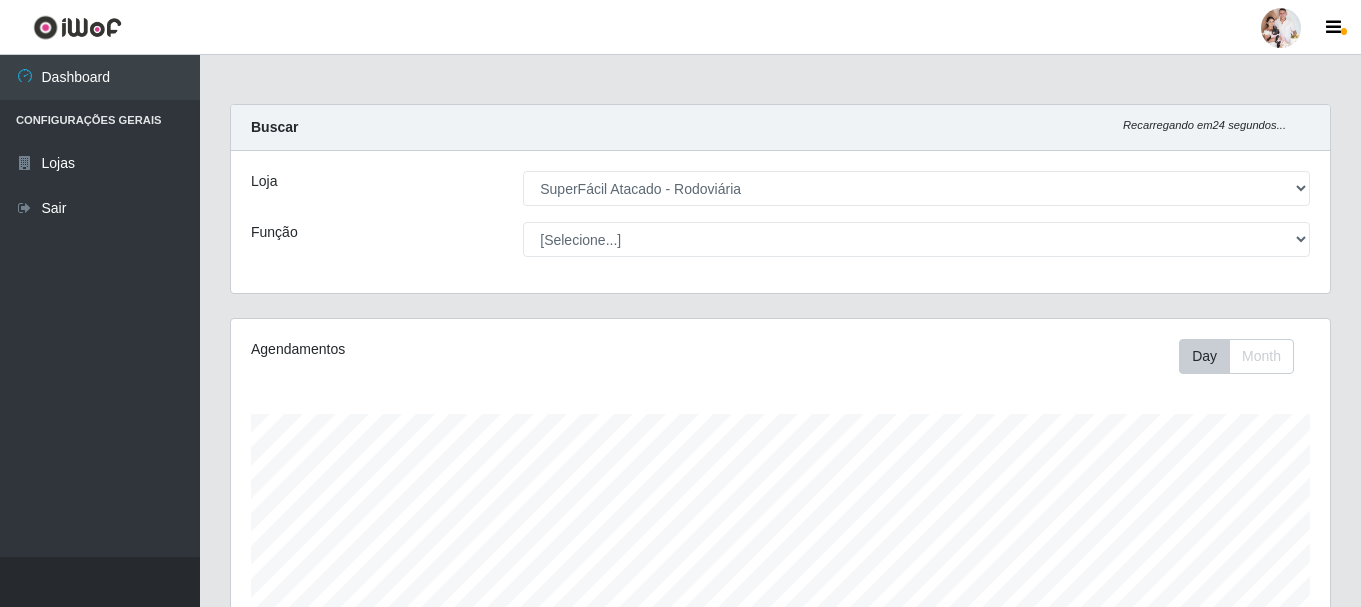 scroll, scrollTop: 0, scrollLeft: 0, axis: both 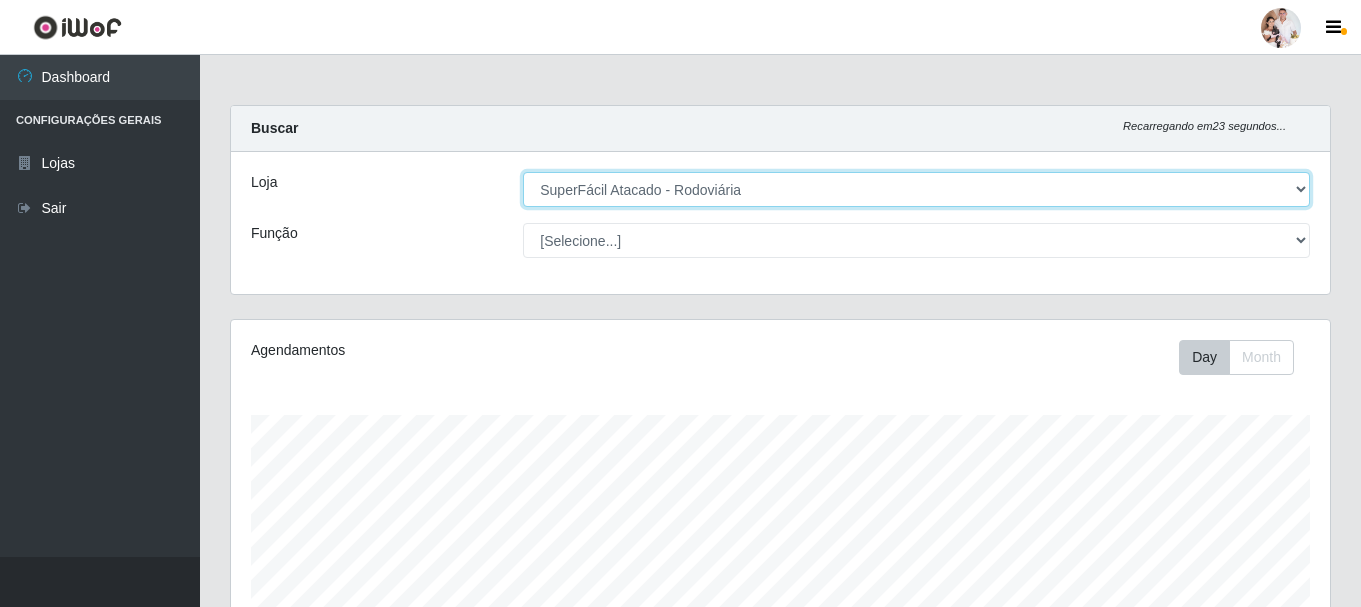 click on "[Selecione...] SuperFácil Atacado - Rodoviária" at bounding box center [916, 189] 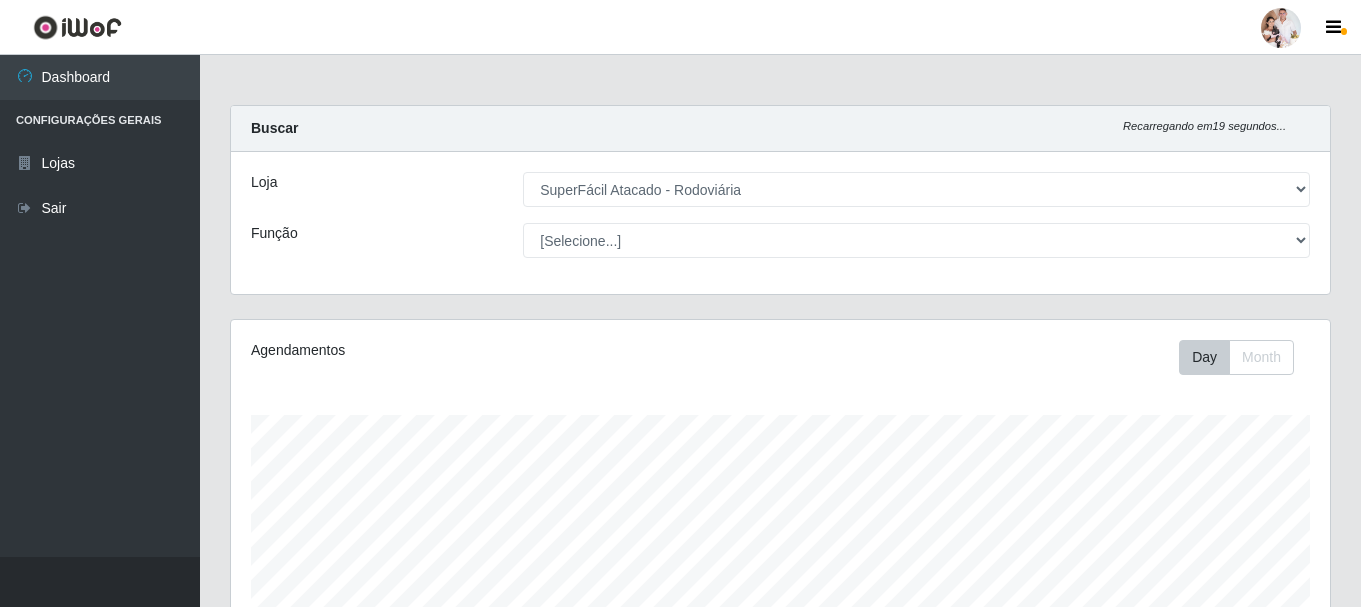 click at bounding box center (1281, 28) 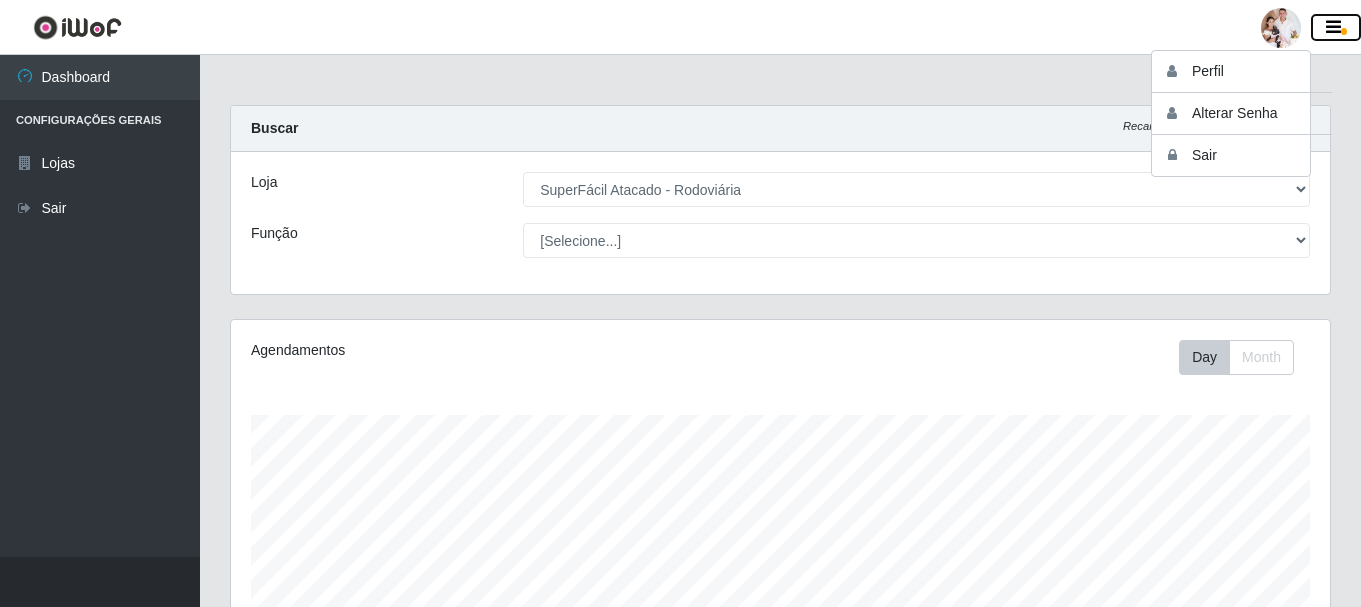 click at bounding box center (1333, 28) 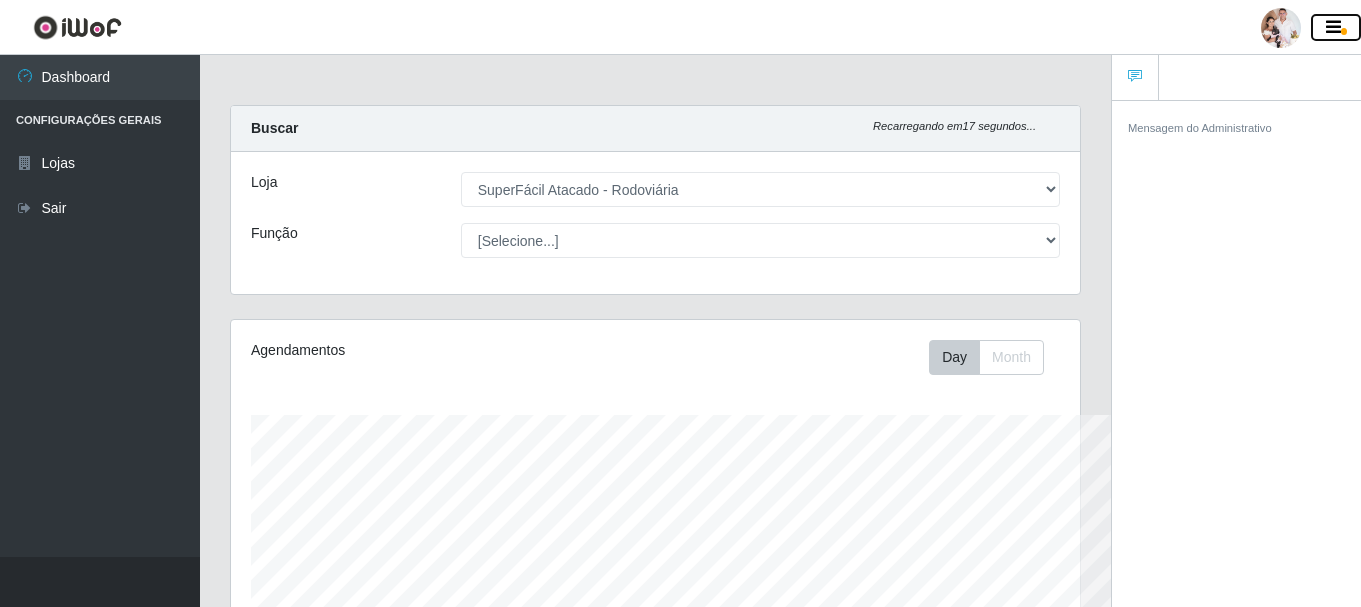 scroll, scrollTop: 415, scrollLeft: 891, axis: both 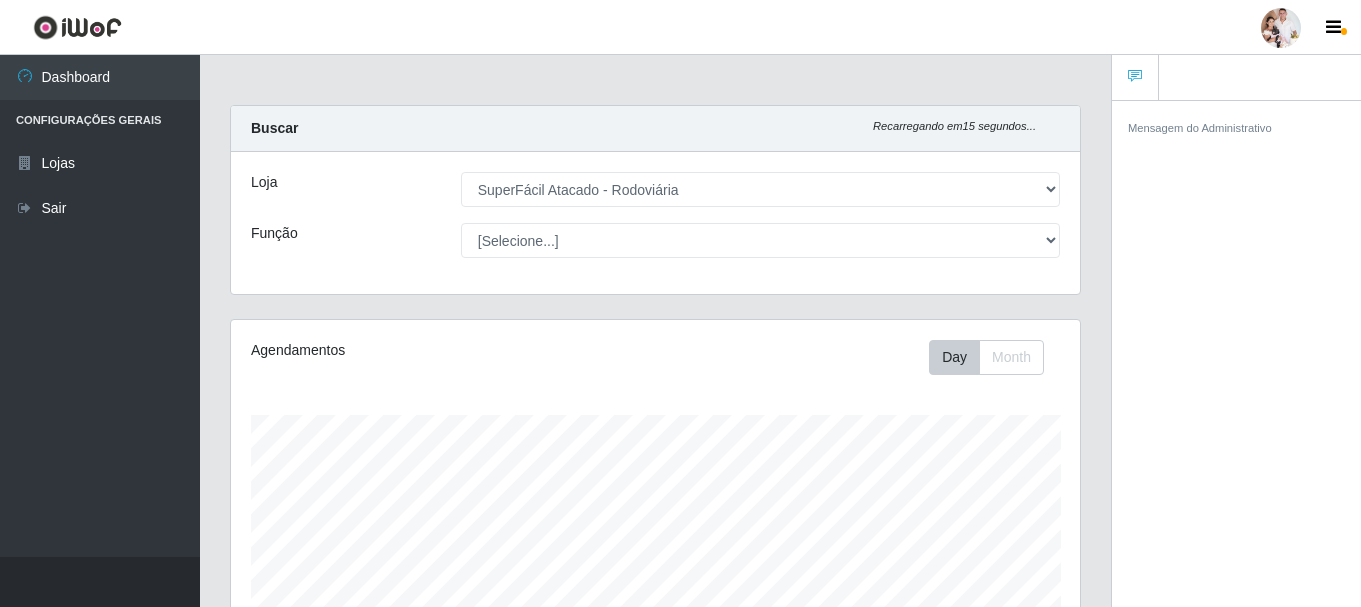 click on "Carregando...  Buscar Recarregando em  15   segundos... Loja [Selecione...] SuperFácil Atacado - Rodoviária Função [Selecione...] Embalador Embalador + Embalador ++ Operador de Caixa Operador de Caixa + Operador de Caixa ++ Repositor  Repositor + Repositor ++ Repositor de Hortifruti Repositor de Hortifruti + Repositor de Hortifruti ++ Agendamentos Day Month   Hoje 1 dia 3 dias 1 Semana Não encerrados Trabalhador Posição Data Status Opções Érika [PERSON_NAME]  Operador de Caixa   Início:   [DATE] 16:30 Término:   [DATE] 22:30 AGENDADO Liberar para Trabalho Trabalhador Faltou [PERSON_NAME]  Operador de Caixa   Início:   [DATE] 16:30 Término:   [DATE] 22:30 AGENDADO Liberar para Trabalho Trabalhador Faltou" at bounding box center (655, 613) 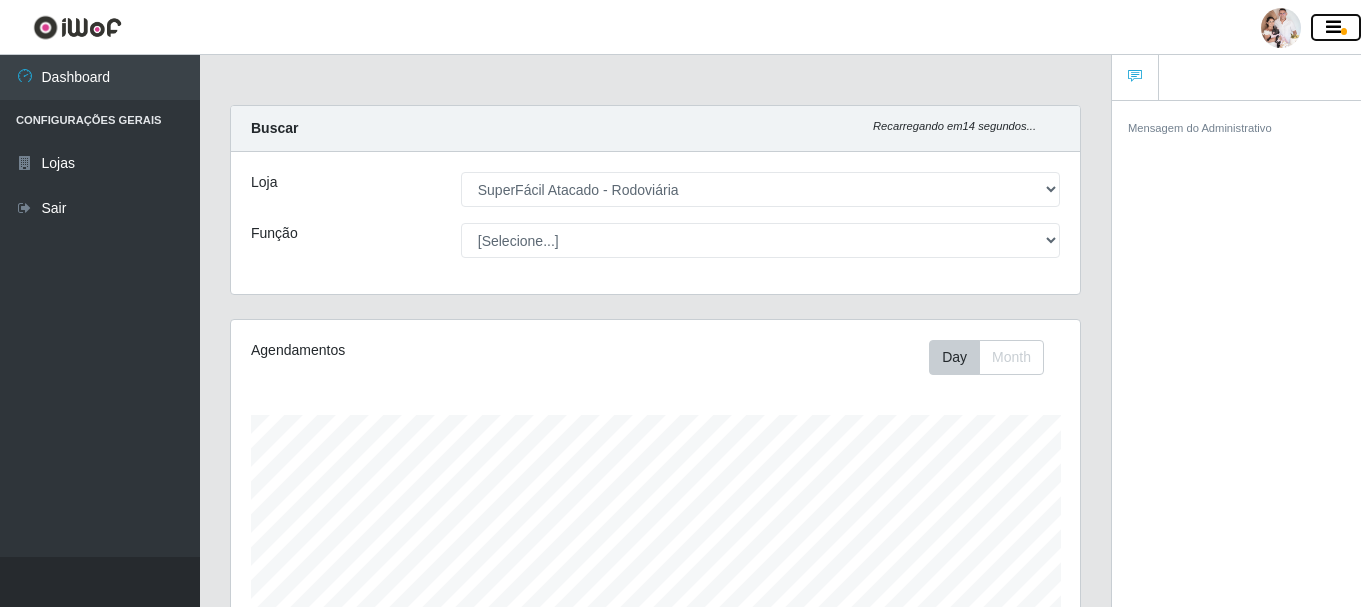 click at bounding box center [1333, 28] 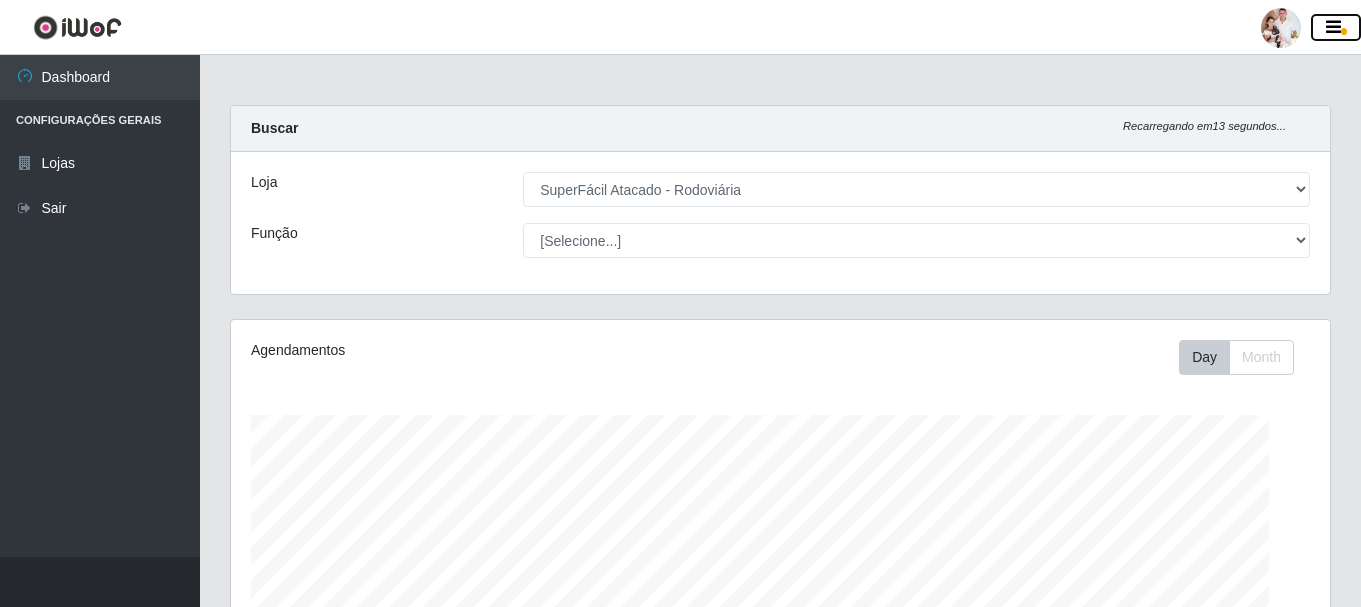 scroll, scrollTop: 999585, scrollLeft: 998902, axis: both 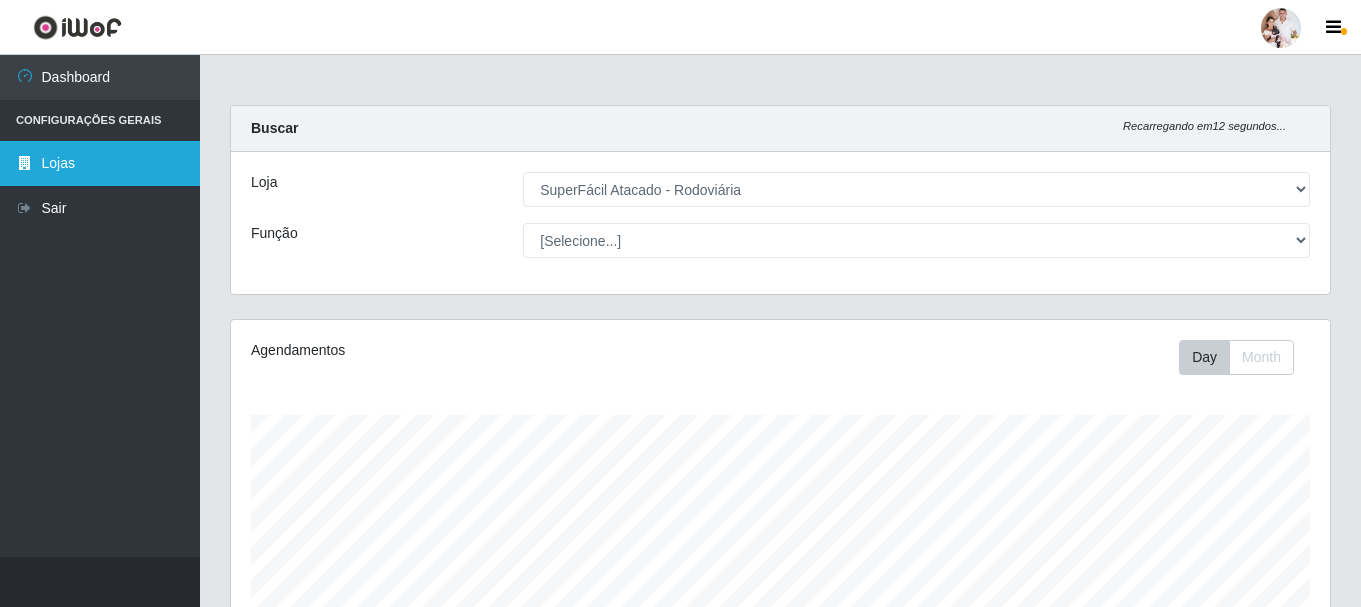 click on "Lojas" at bounding box center [100, 163] 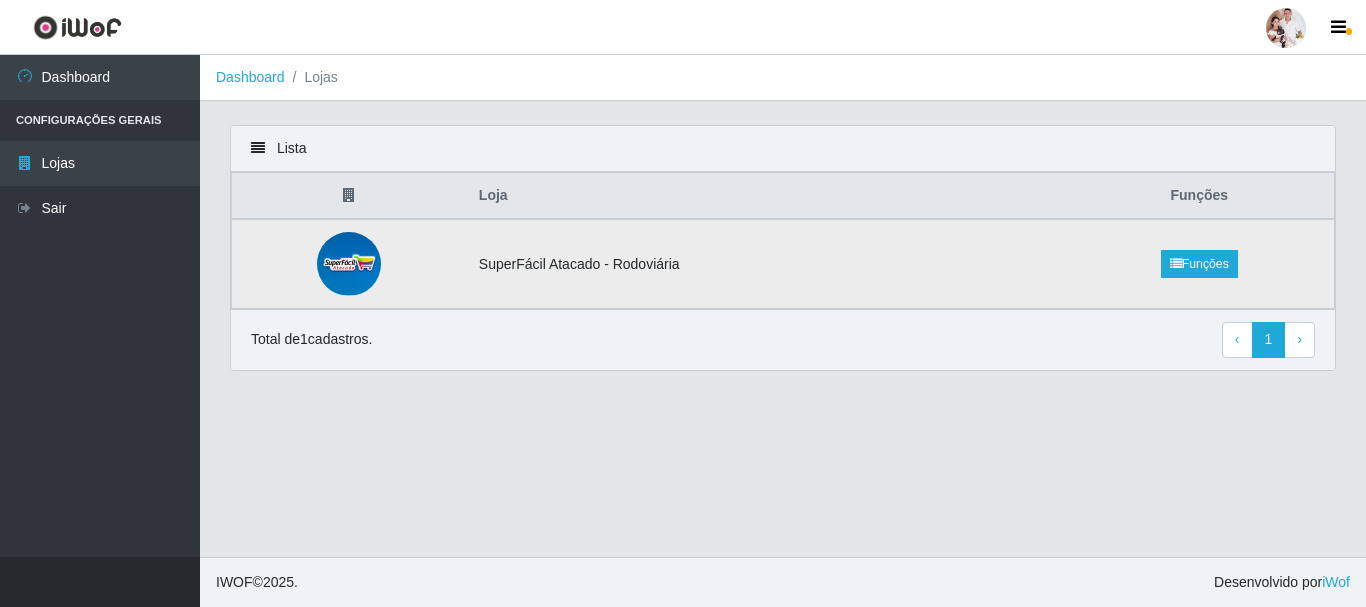 click at bounding box center (349, 264) 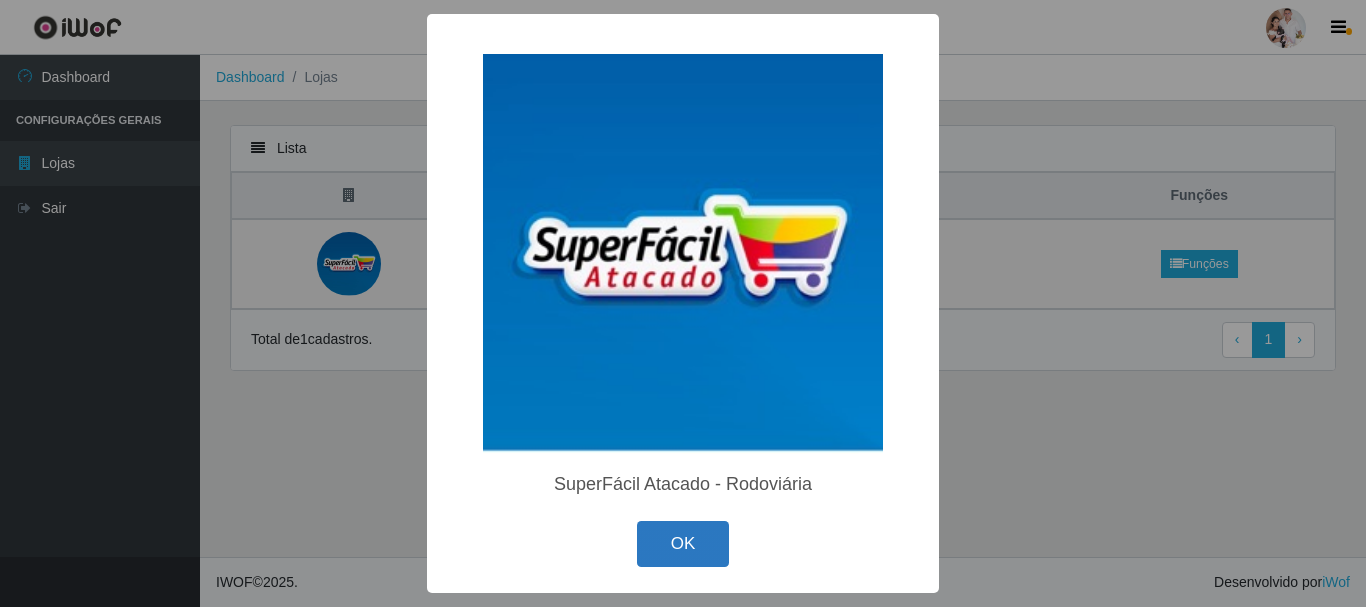 click on "OK" at bounding box center (683, 544) 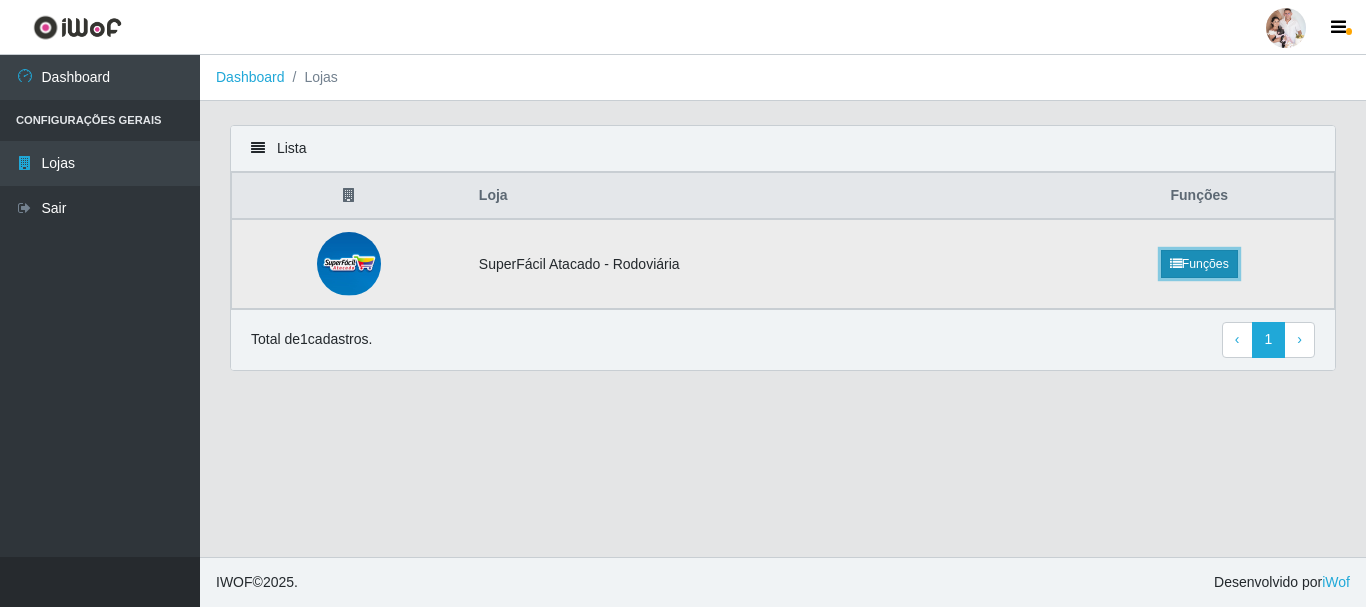click on "Funções" at bounding box center (1199, 264) 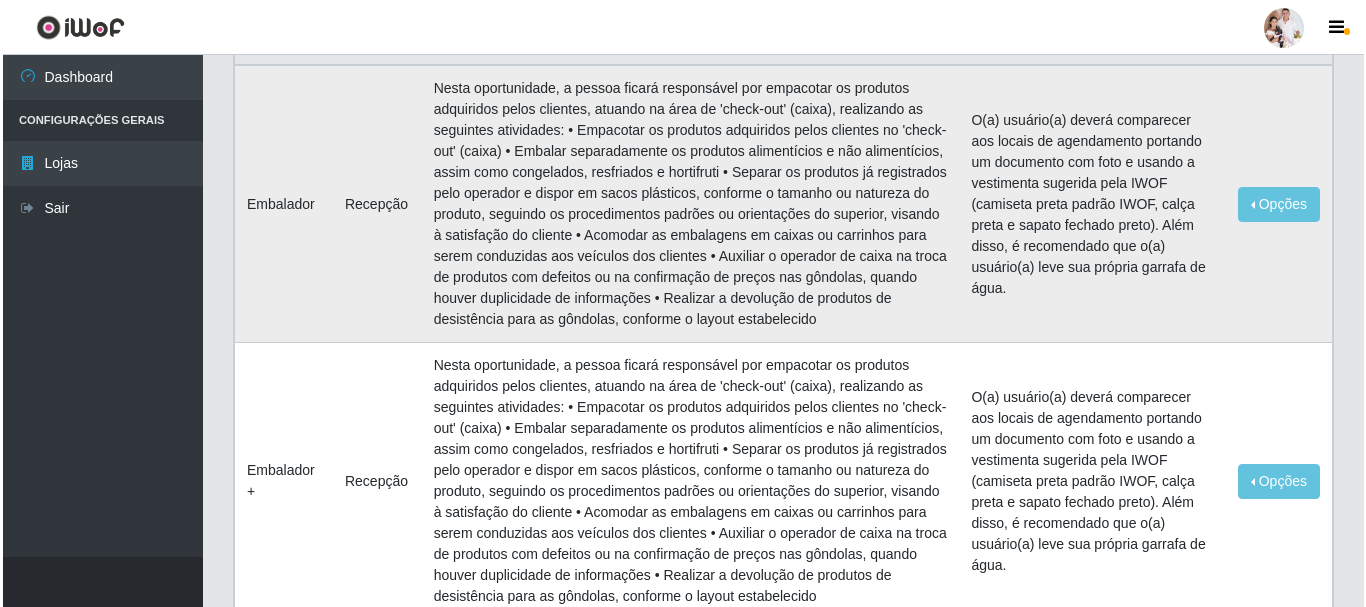 scroll, scrollTop: 0, scrollLeft: 0, axis: both 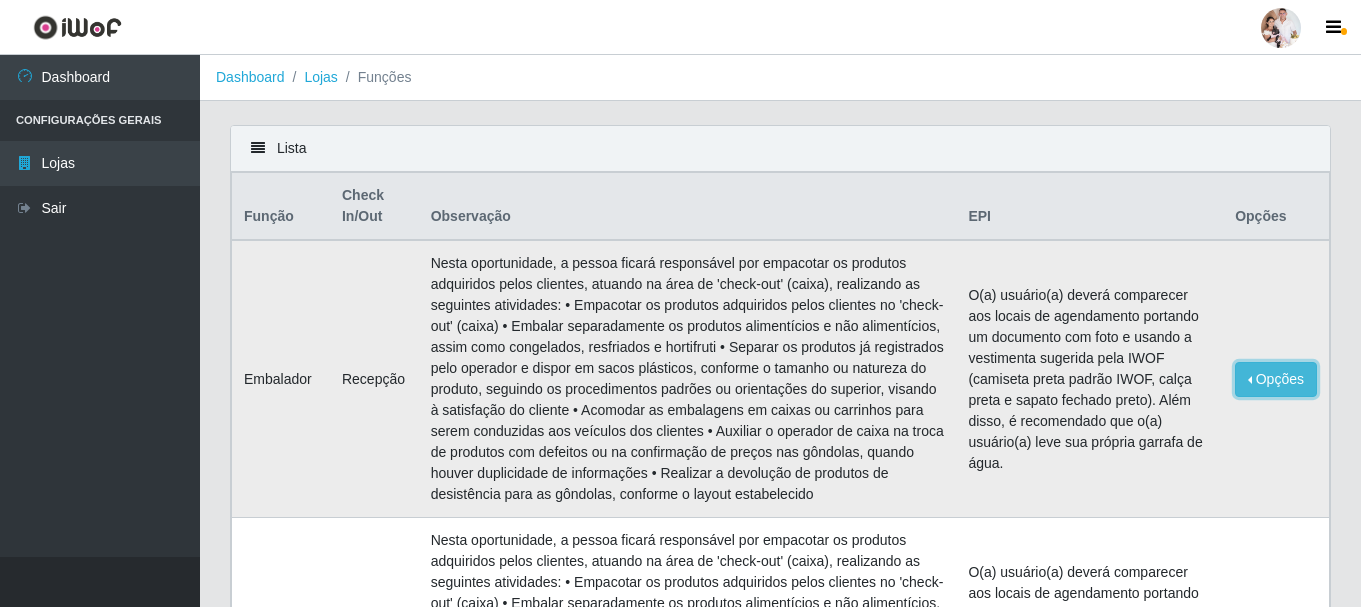 click on "Opções" at bounding box center [1276, 379] 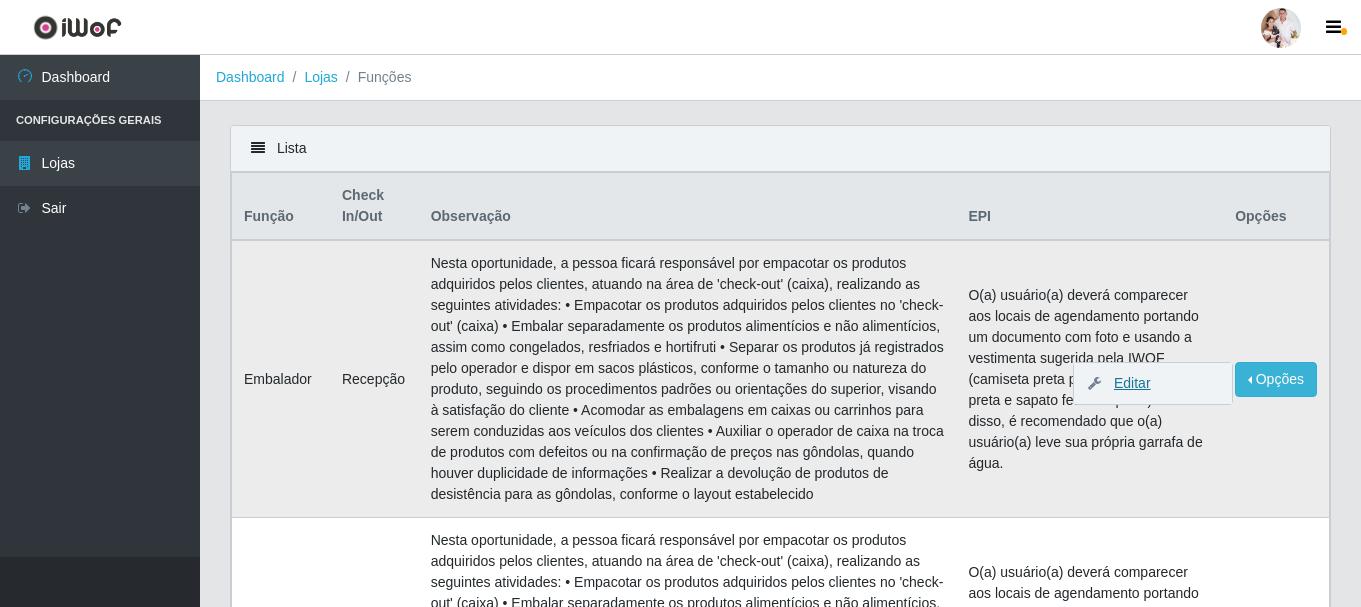click on "Editar" at bounding box center [1122, 383] 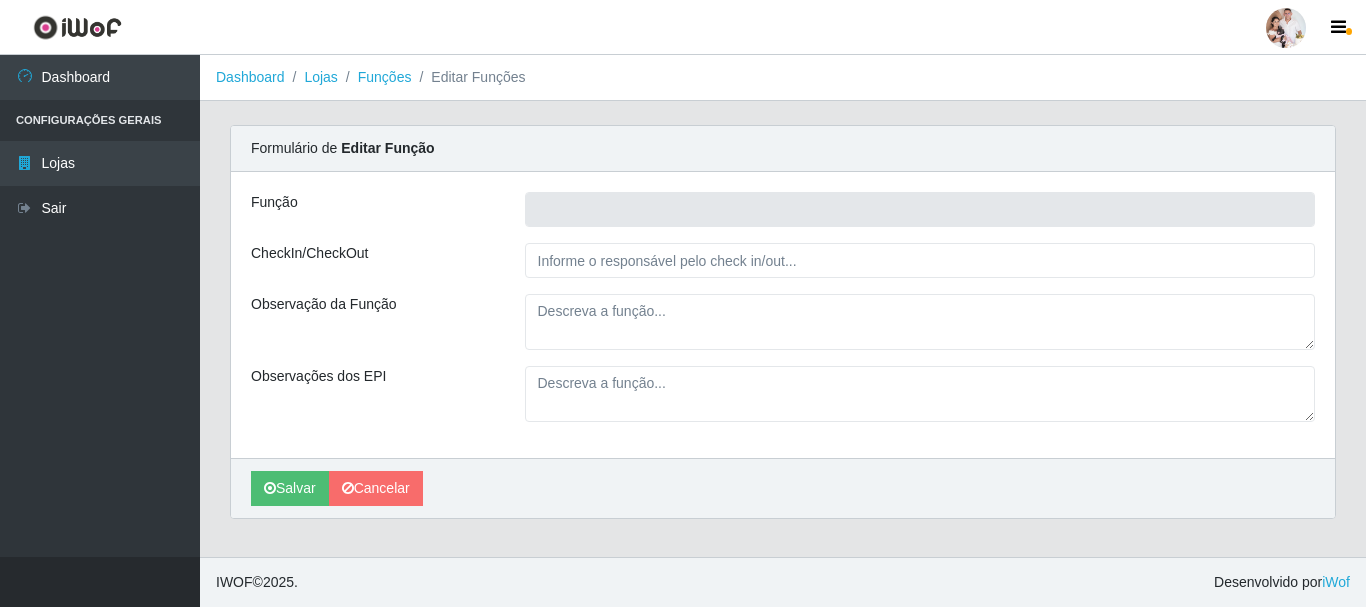 type on "Embalador" 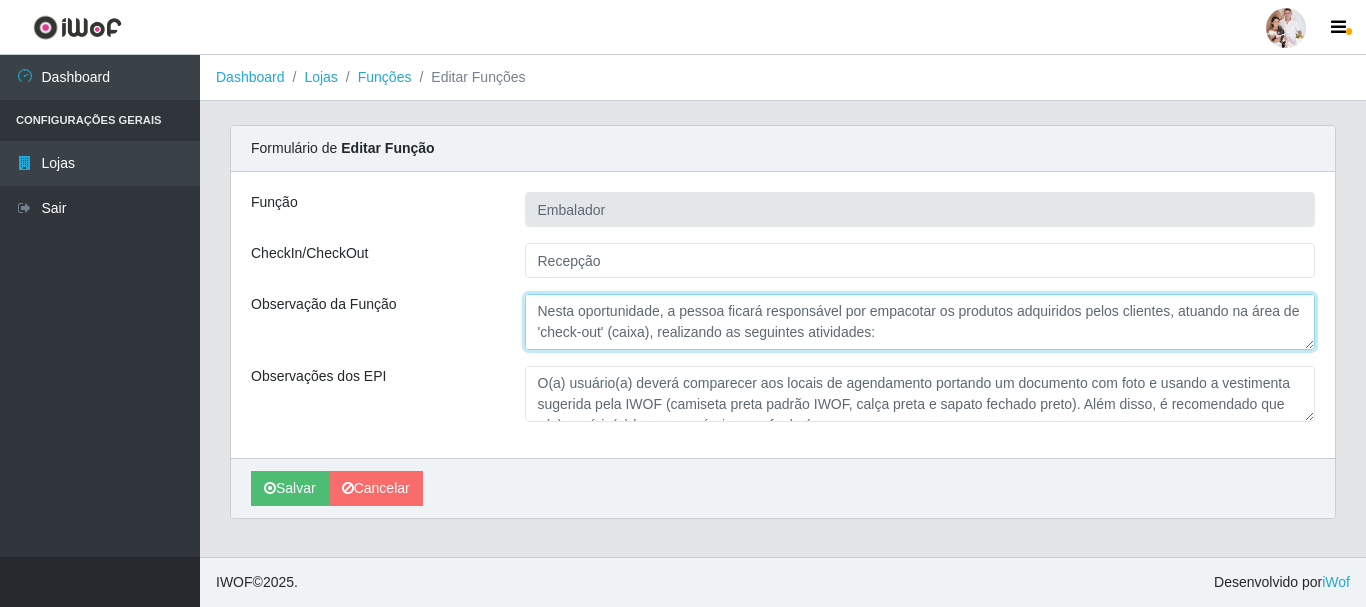 click on "Nesta oportunidade, a pessoa ficará responsável por empacotar os produtos adquiridos pelos clientes, atuando na área de 'check-out' (caixa), realizando as seguintes atividades:
• Empacotar os produtos adquiridos pelos clientes no 'check-out' (caixa)
• Embalar separadamente os produtos alimentícios e não alimentícios, assim como congelados, resfriados e hortifruti
• Separar os produtos já registrados pelo operador e dispor em sacos plásticos, conforme o tamanho ou natureza do produto, seguindo os procedimentos padrões ou orientações do superior, visando à satisfação do cliente
• Acomodar as embalagens em caixas ou carrinhos para serem conduzidas aos veículos dos clientes
• Auxiliar o operador de caixa na troca de produtos com defeitos ou na confirmação de preços nas gôndolas, quando houver duplicidade de informações
• Realizar a devolução de produtos de desistência para as gôndolas, conforme o layout estabelecido" at bounding box center (920, 322) 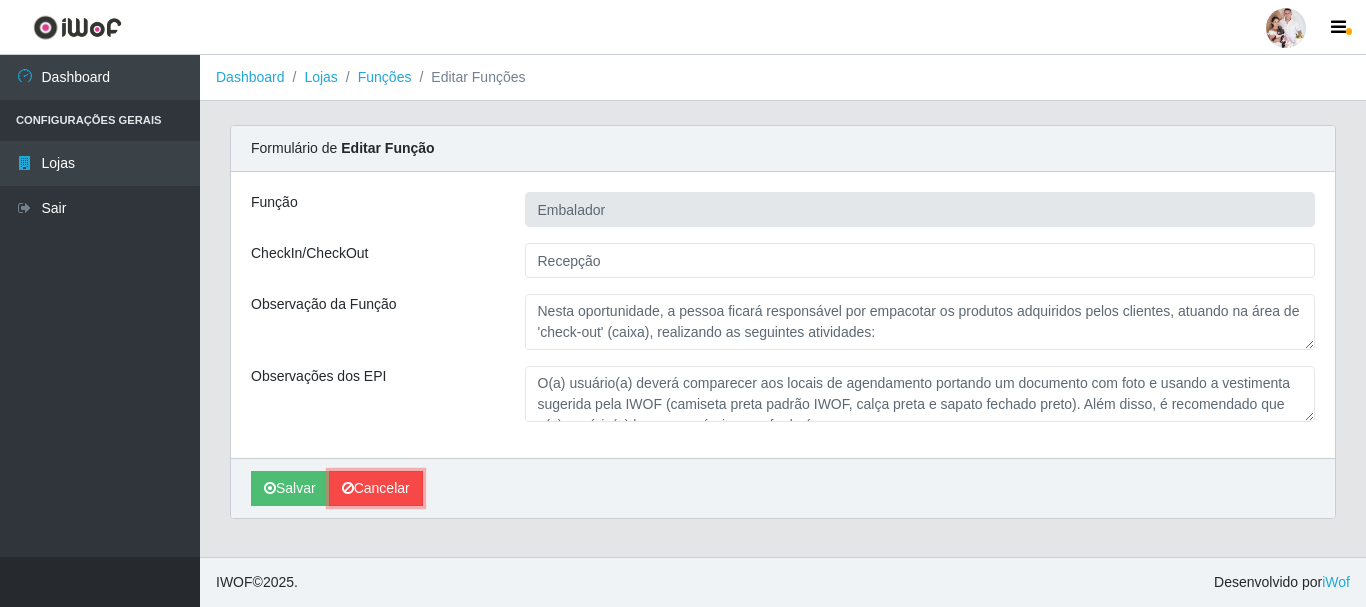 click on "Cancelar" at bounding box center [376, 488] 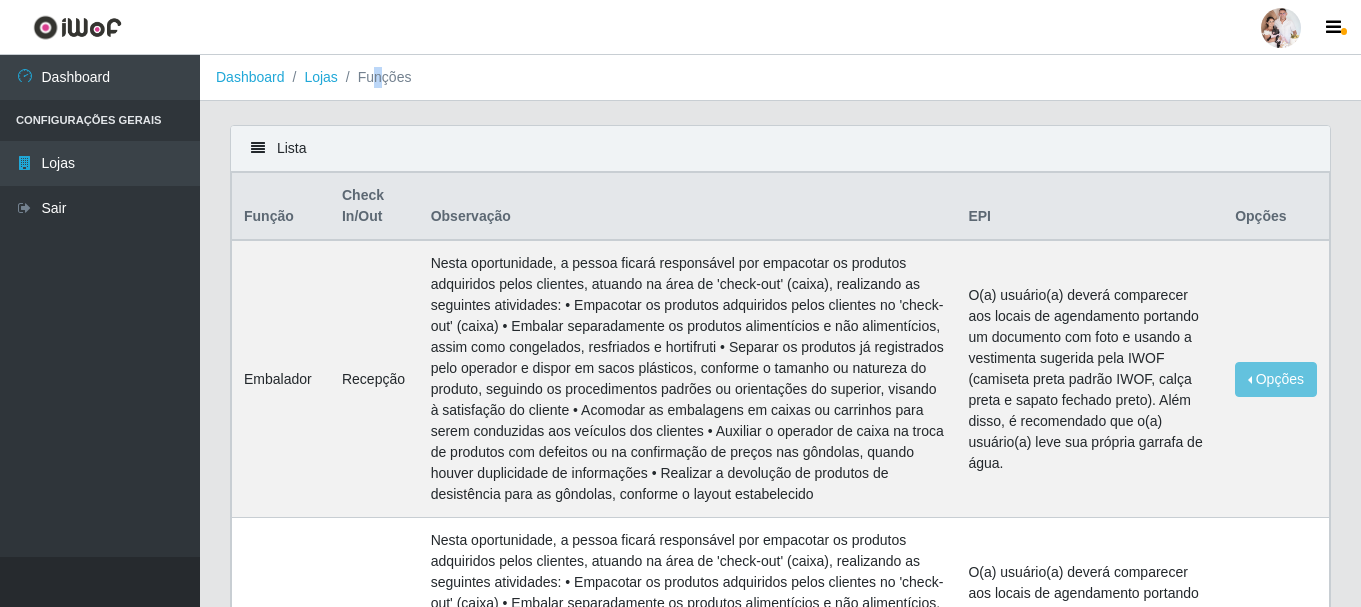 click on "Funções" at bounding box center [375, 77] 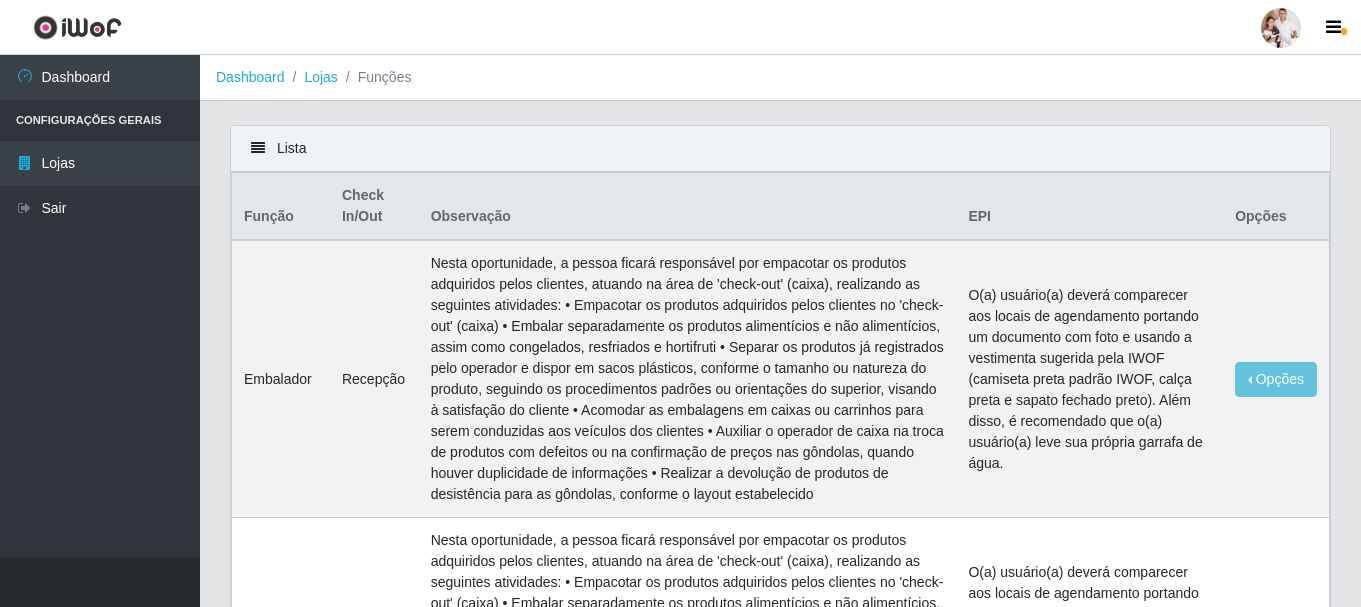 click on "Funções" at bounding box center [375, 77] 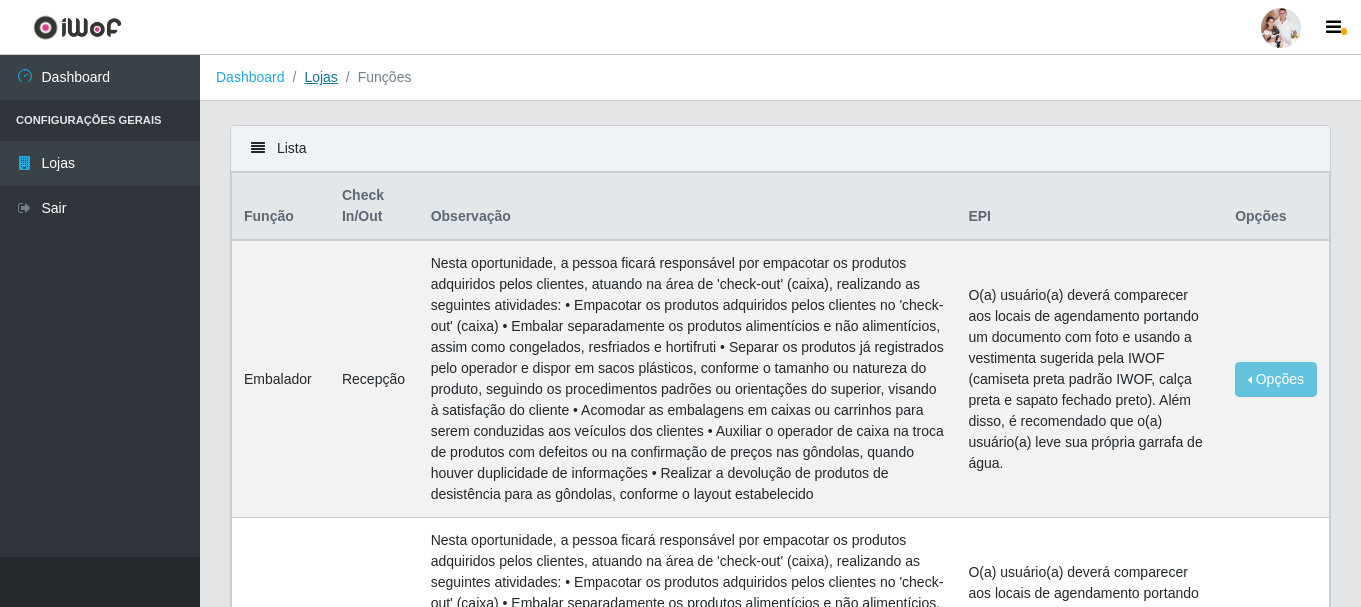 click on "Lojas" at bounding box center [320, 77] 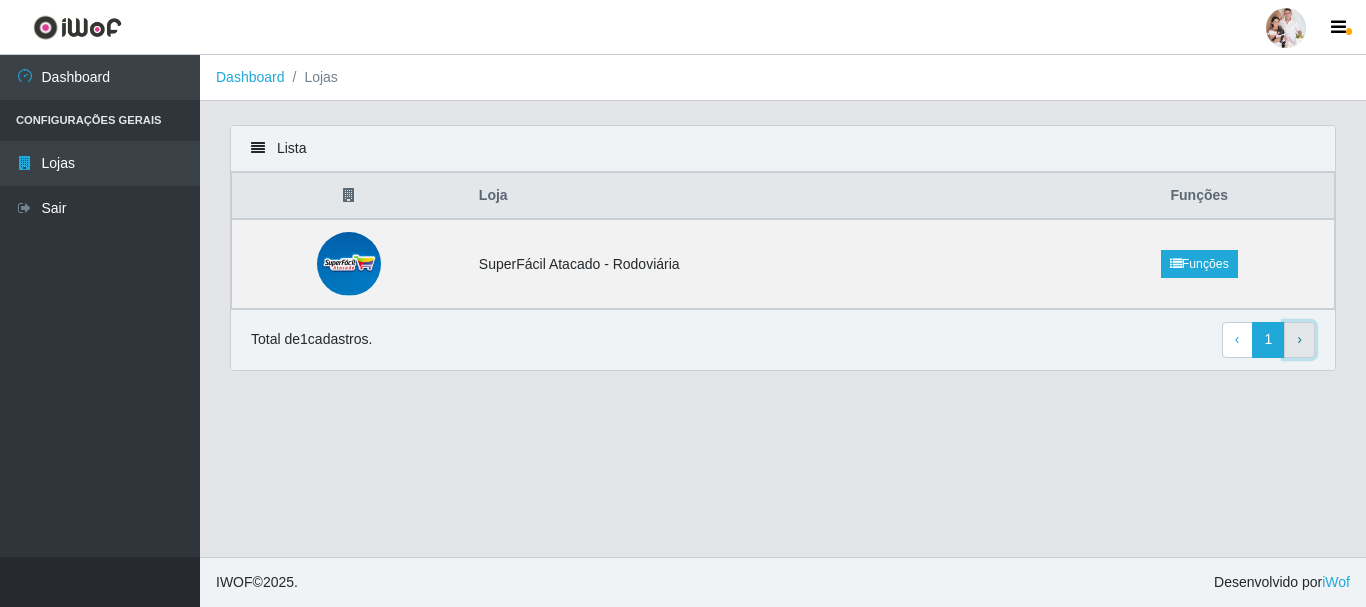 click on "› Next" at bounding box center [1299, 340] 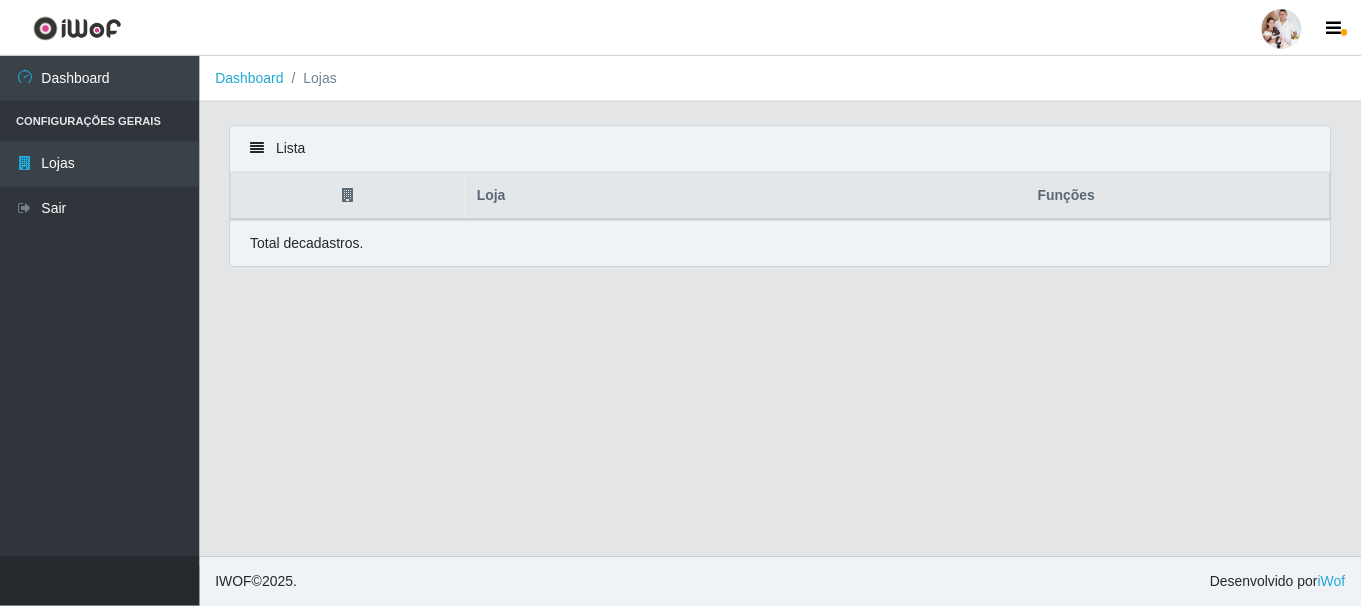 scroll, scrollTop: 0, scrollLeft: 0, axis: both 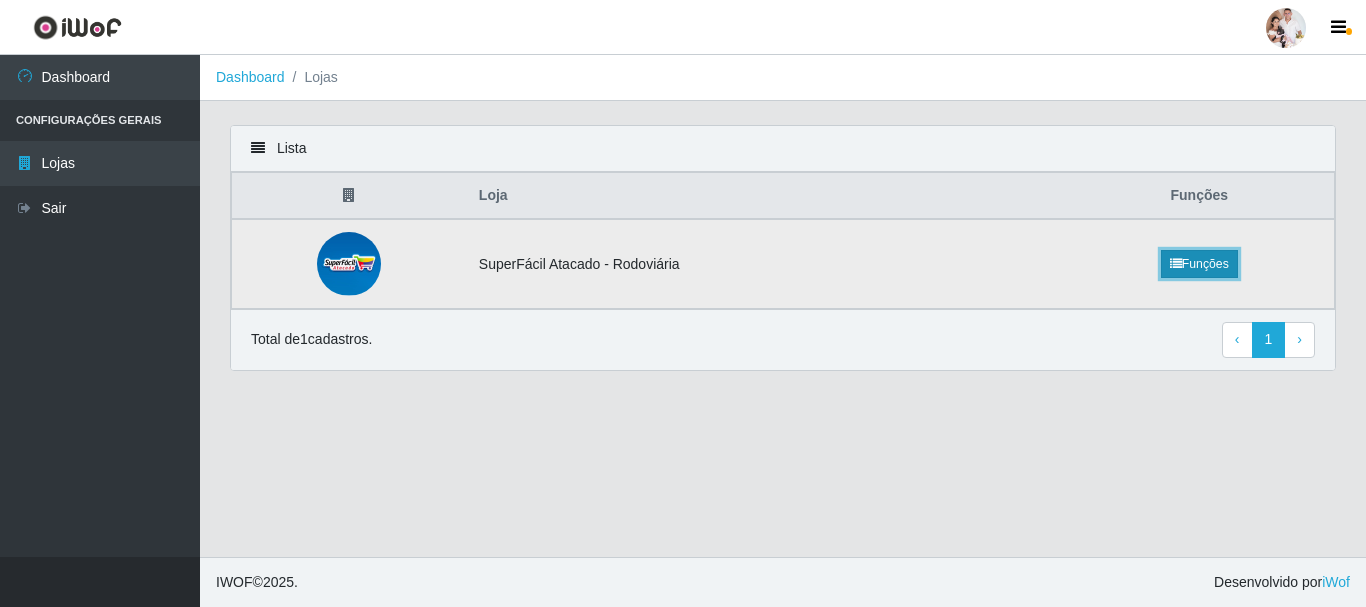 click on "Funções" at bounding box center [1199, 264] 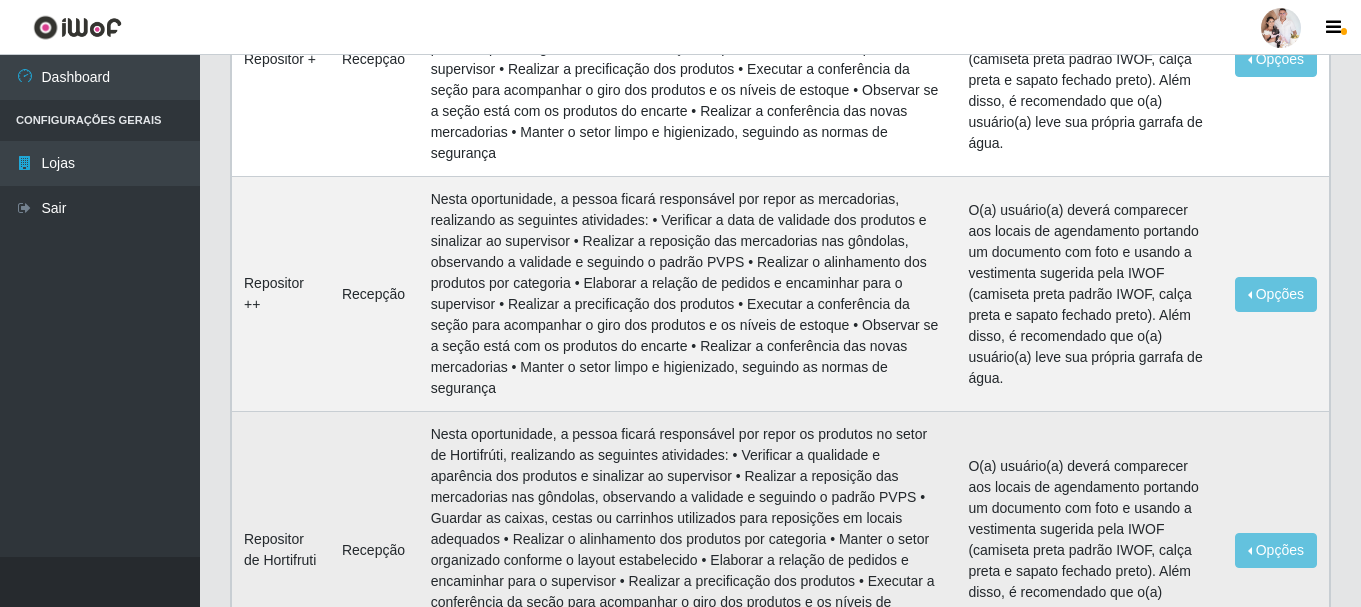 scroll, scrollTop: 1979, scrollLeft: 0, axis: vertical 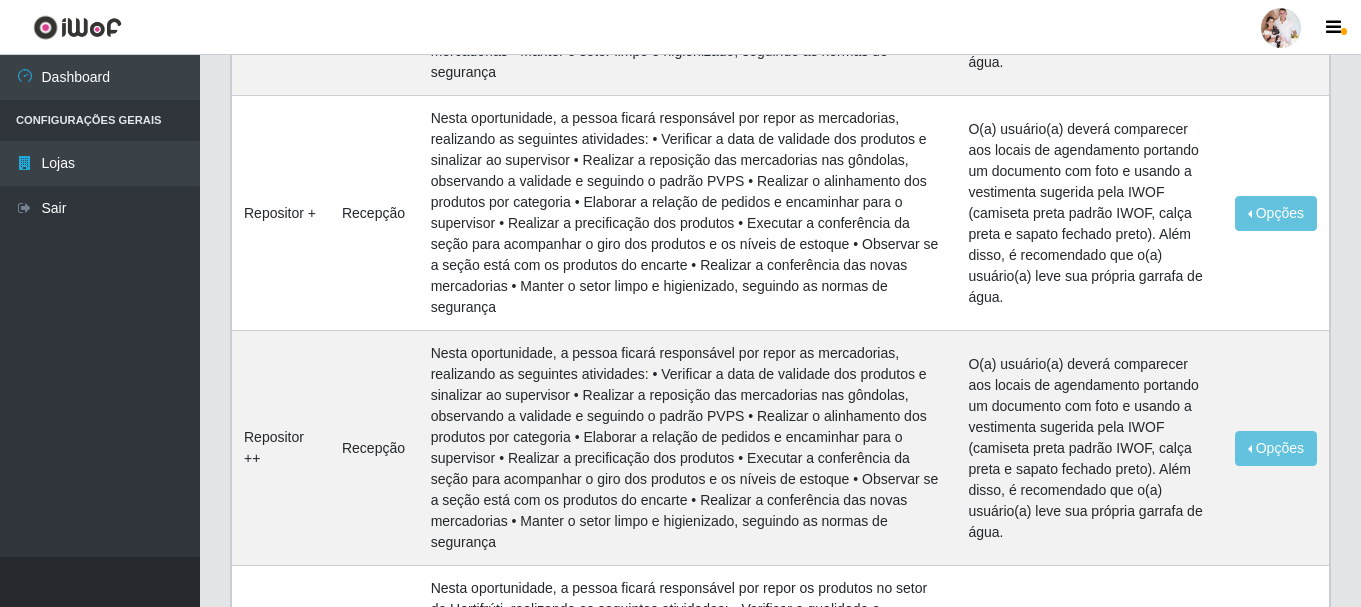 click on "Configurações Gerais" at bounding box center (100, 120) 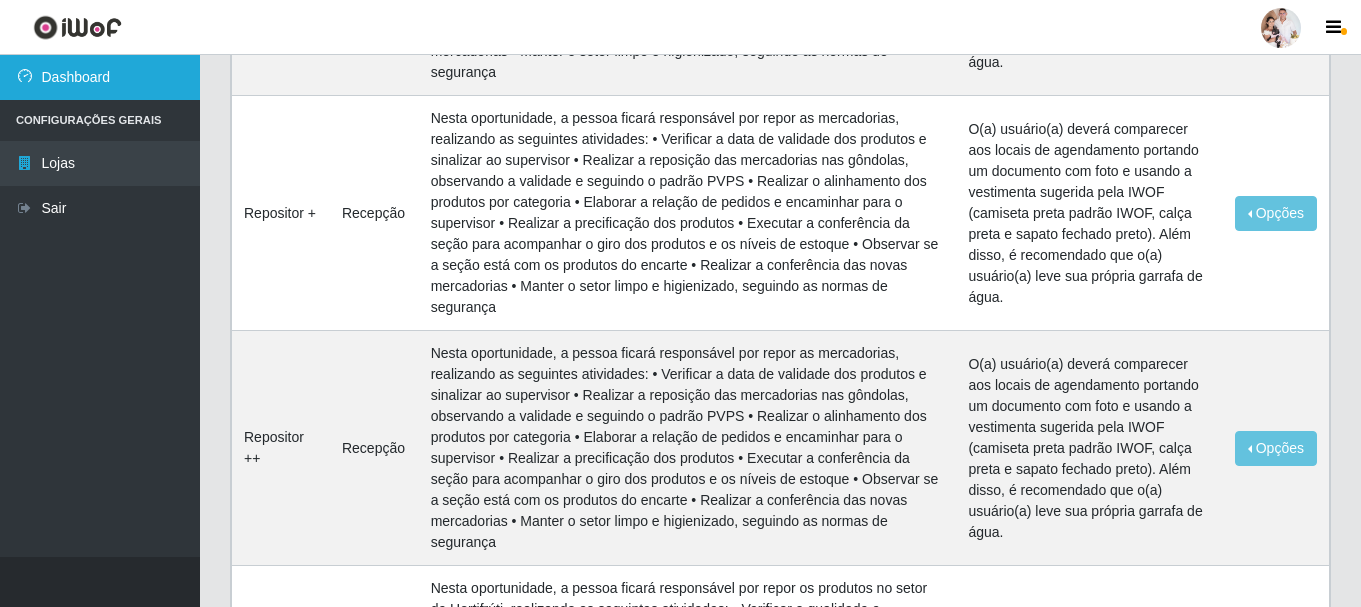 click on "Dashboard" at bounding box center (100, 77) 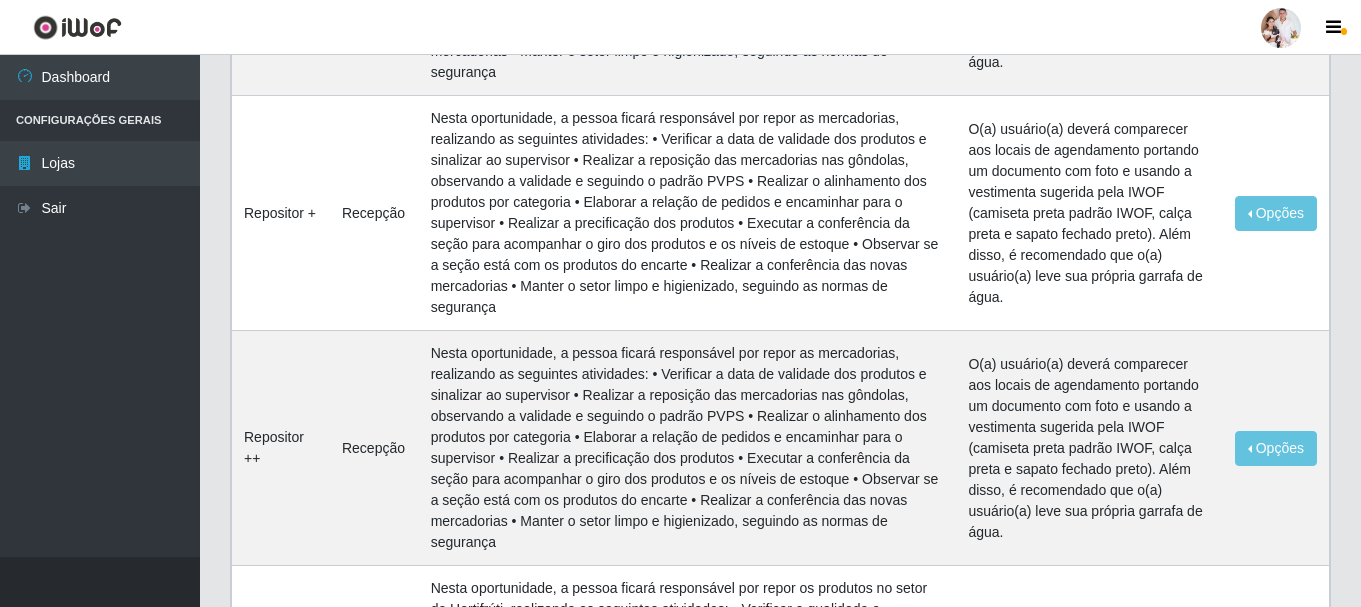 scroll, scrollTop: 0, scrollLeft: 0, axis: both 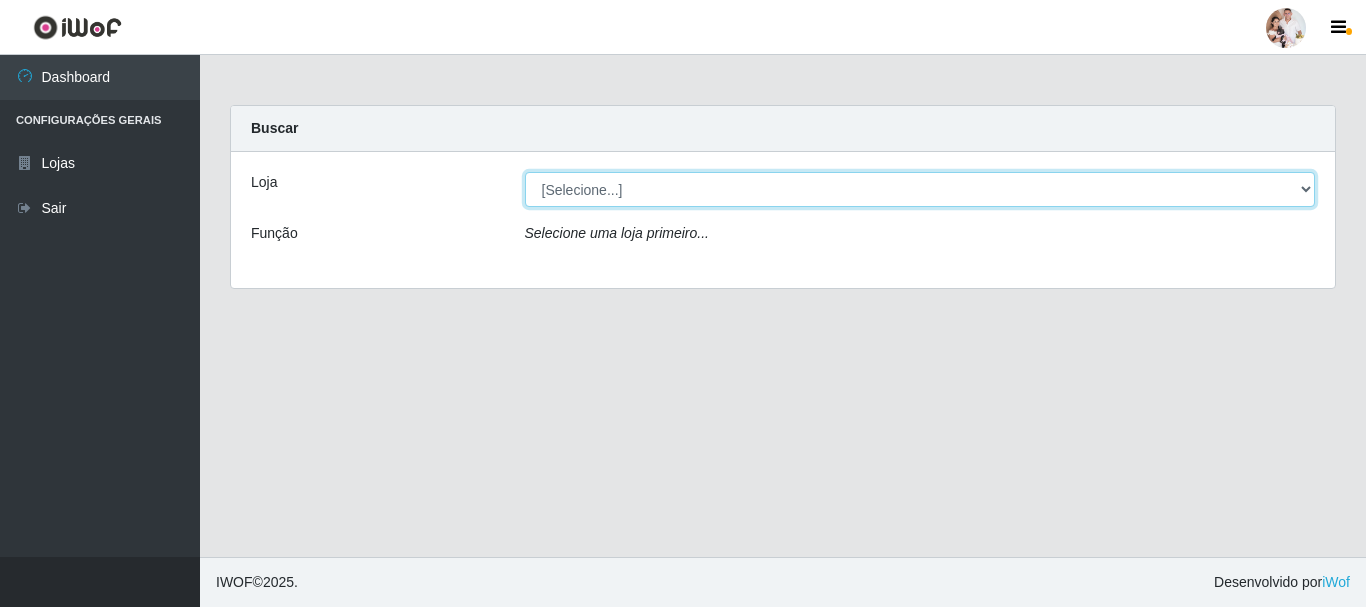 click on "[Selecione...] SuperFácil Atacado - Rodoviária" at bounding box center [920, 189] 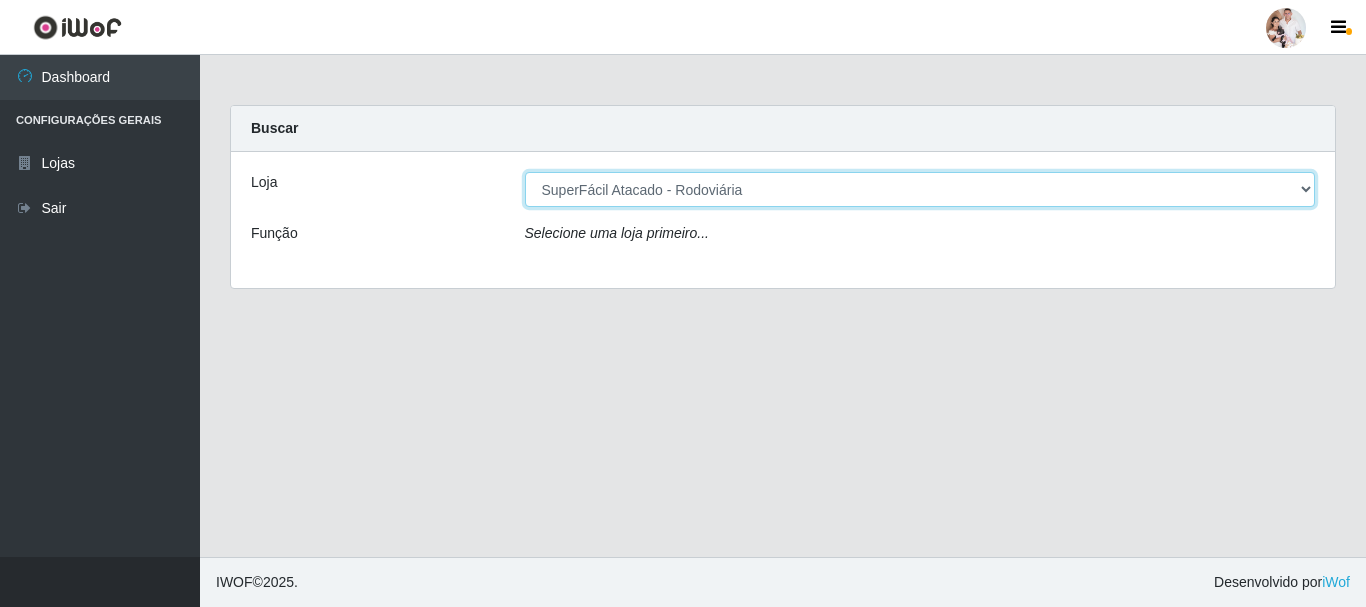 click on "[Selecione...] SuperFácil Atacado - Rodoviária" at bounding box center (920, 189) 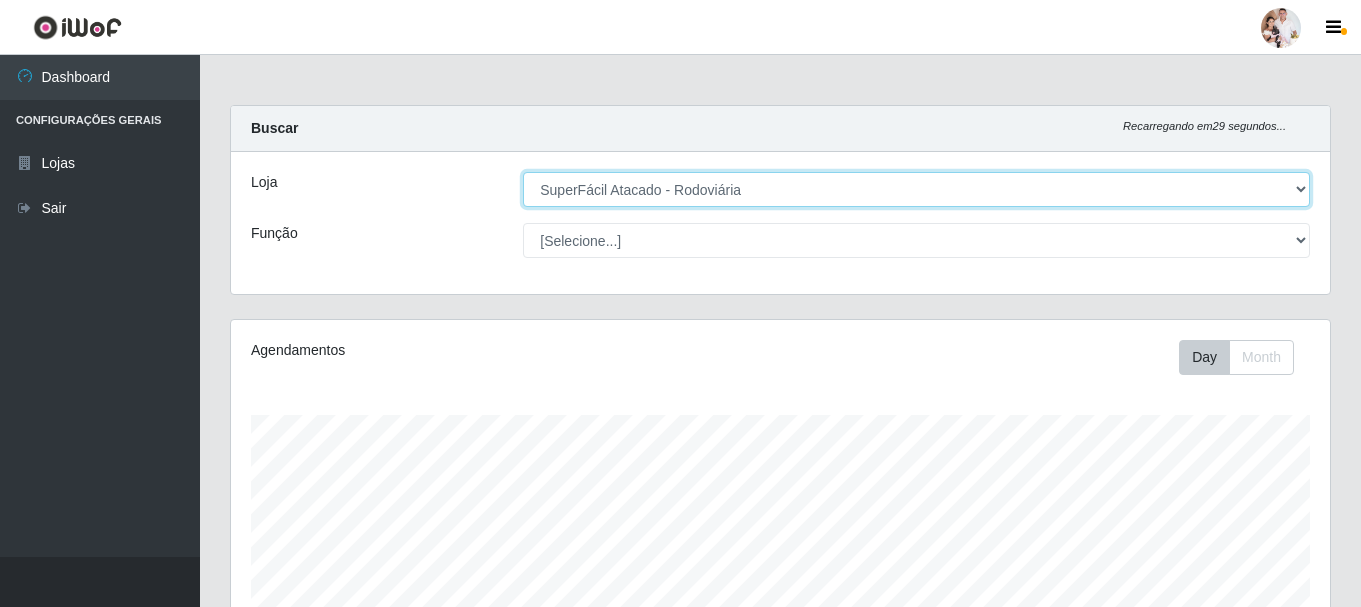 scroll, scrollTop: 999585, scrollLeft: 998901, axis: both 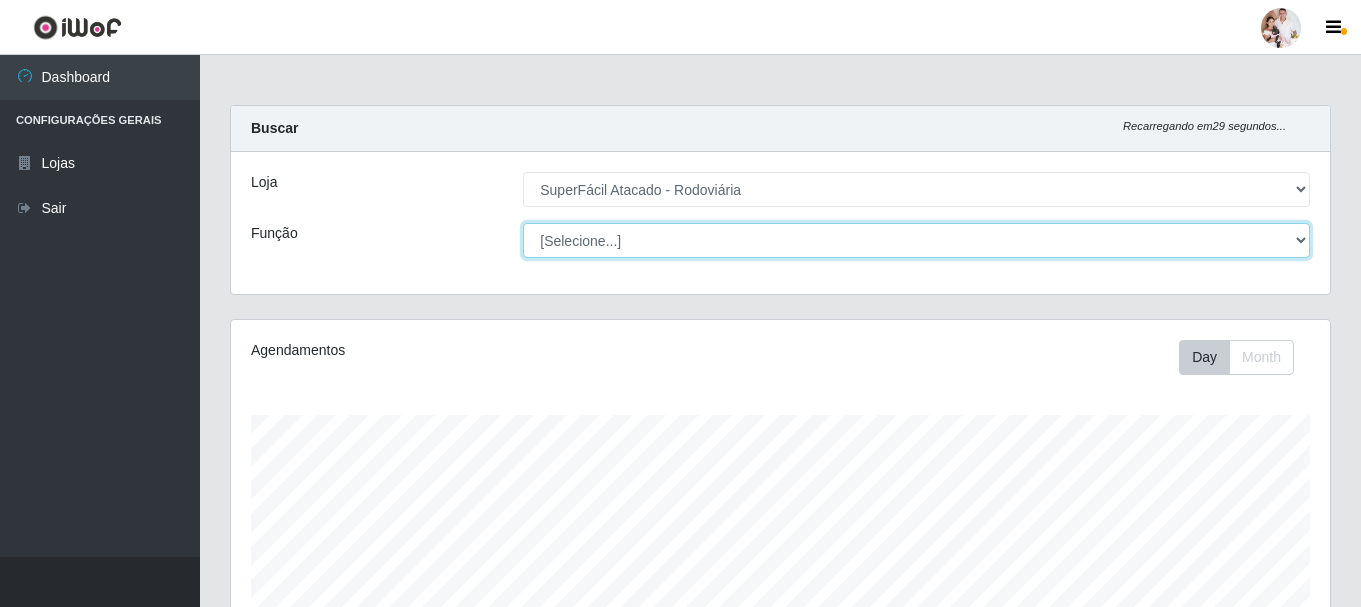 click on "[Selecione...] Embalador Embalador + Embalador ++ Operador de Caixa Operador de Caixa + Operador de Caixa ++ Repositor  Repositor + Repositor ++ Repositor de Hortifruti Repositor de Hortifruti + Repositor de Hortifruti ++" at bounding box center [916, 240] 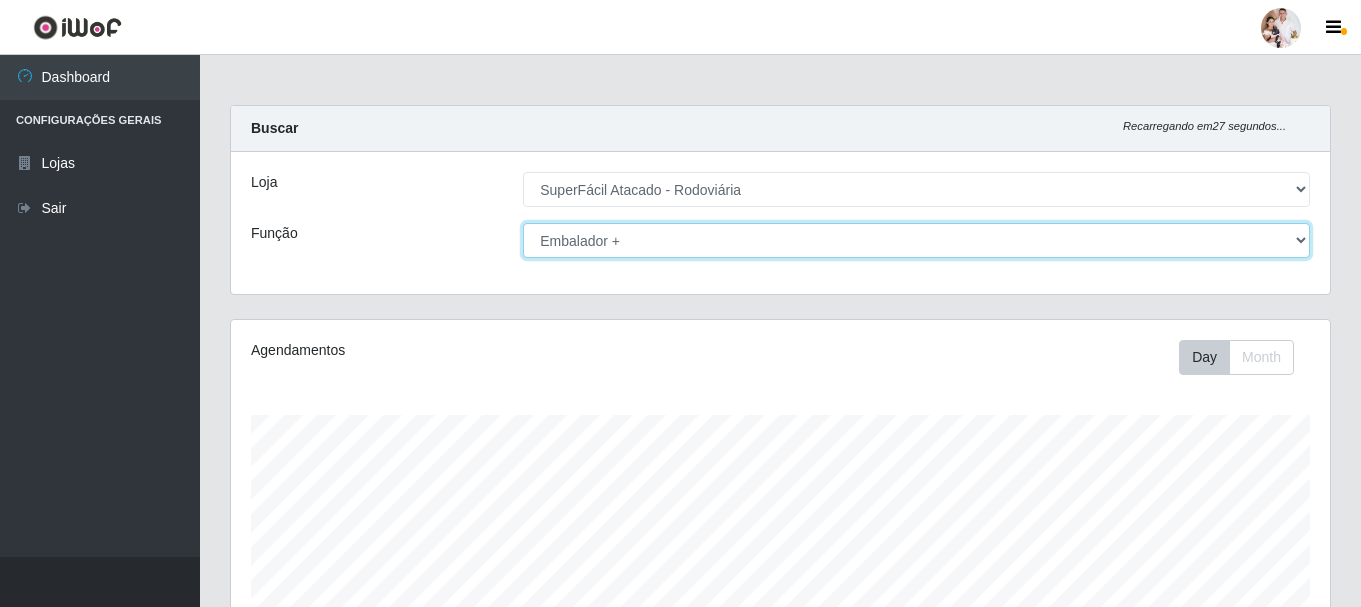 click on "[Selecione...] Embalador Embalador + Embalador ++ Operador de Caixa Operador de Caixa + Operador de Caixa ++ Repositor  Repositor + Repositor ++ Repositor de Hortifruti Repositor de Hortifruti + Repositor de Hortifruti ++" at bounding box center (916, 240) 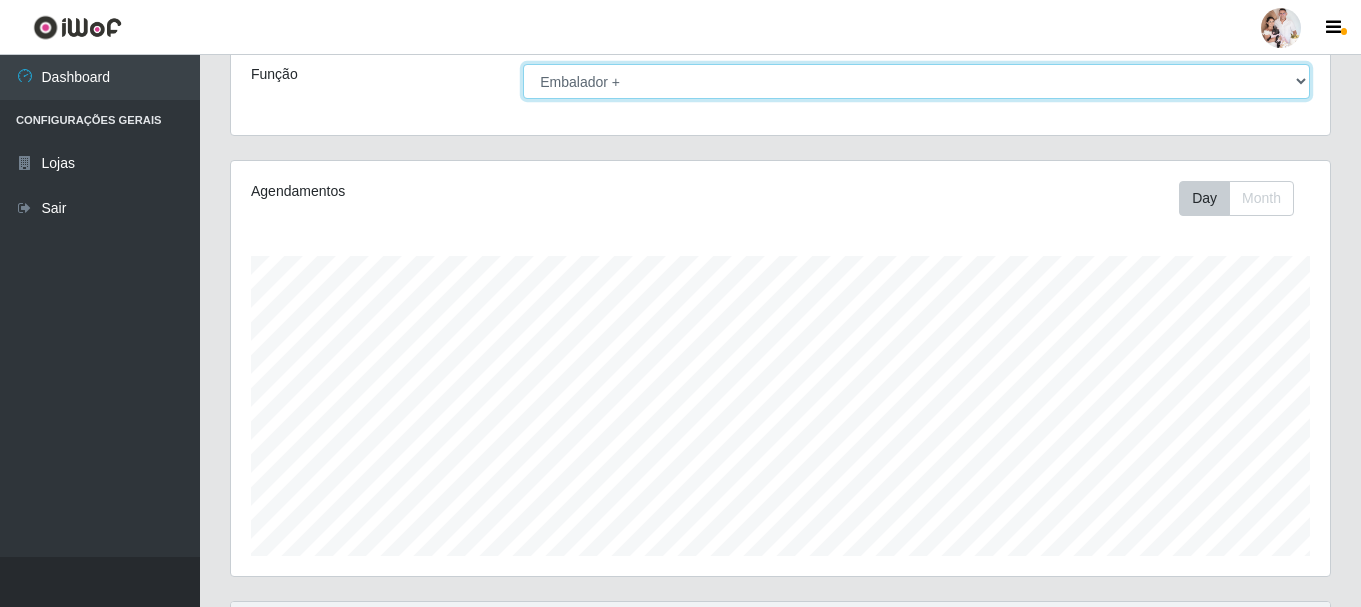 scroll, scrollTop: 0, scrollLeft: 0, axis: both 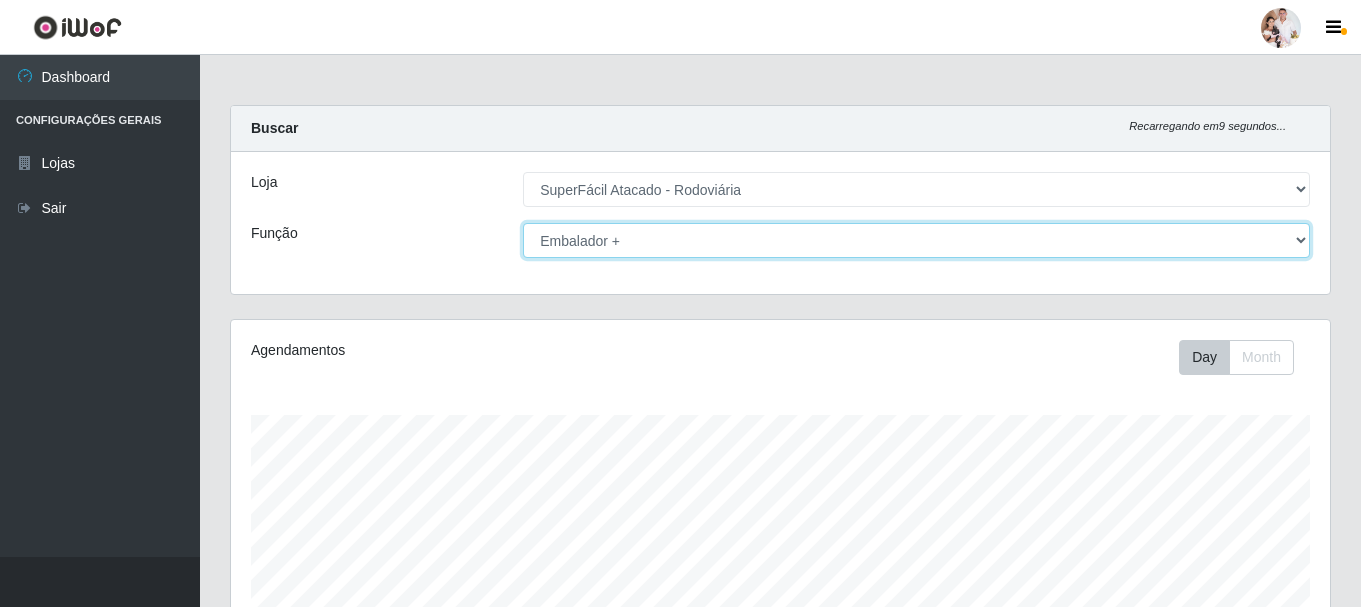 click on "[Selecione...] Embalador Embalador + Embalador ++ Operador de Caixa Operador de Caixa + Operador de Caixa ++ Repositor  Repositor + Repositor ++ Repositor de Hortifruti Repositor de Hortifruti + Repositor de Hortifruti ++" at bounding box center (916, 240) 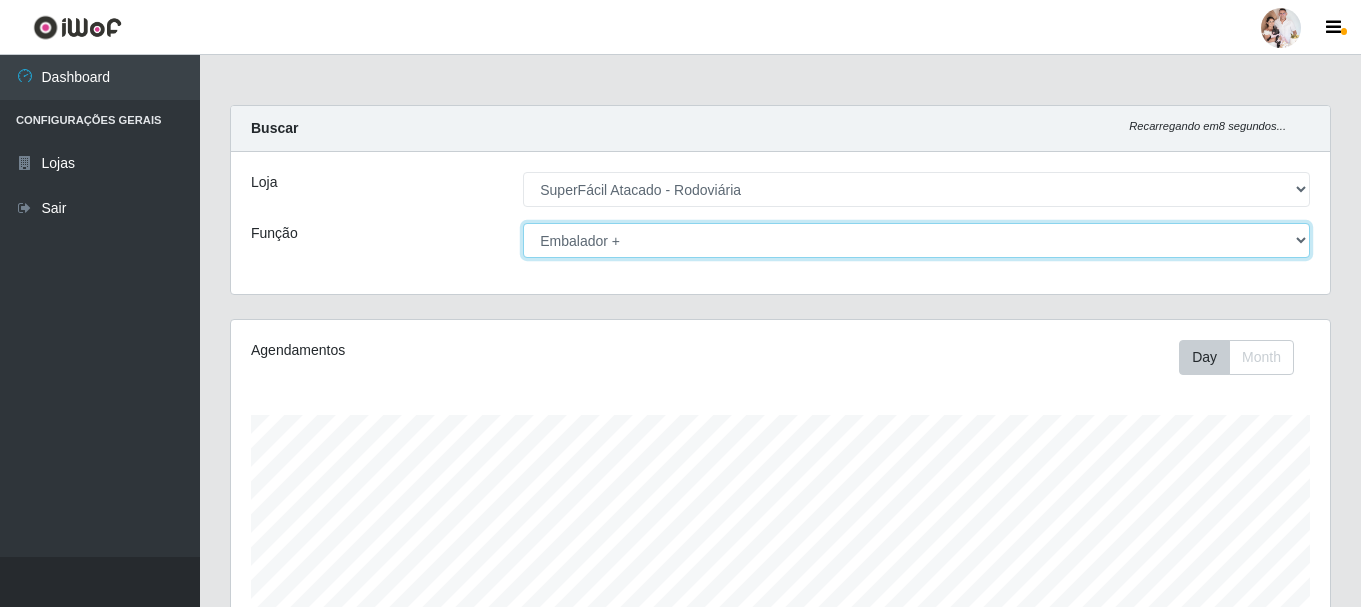 select on "1" 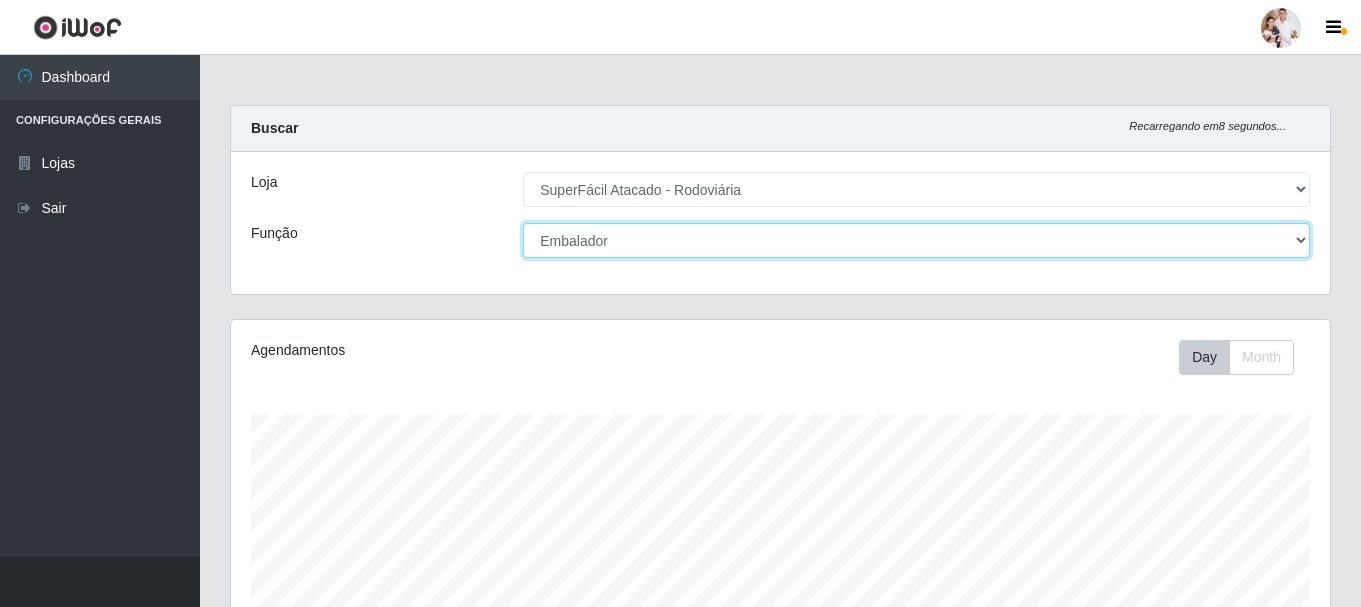 click on "[Selecione...] Embalador Embalador + Embalador ++ Operador de Caixa Operador de Caixa + Operador de Caixa ++ Repositor  Repositor + Repositor ++ Repositor de Hortifruti Repositor de Hortifruti + Repositor de Hortifruti ++" at bounding box center [916, 240] 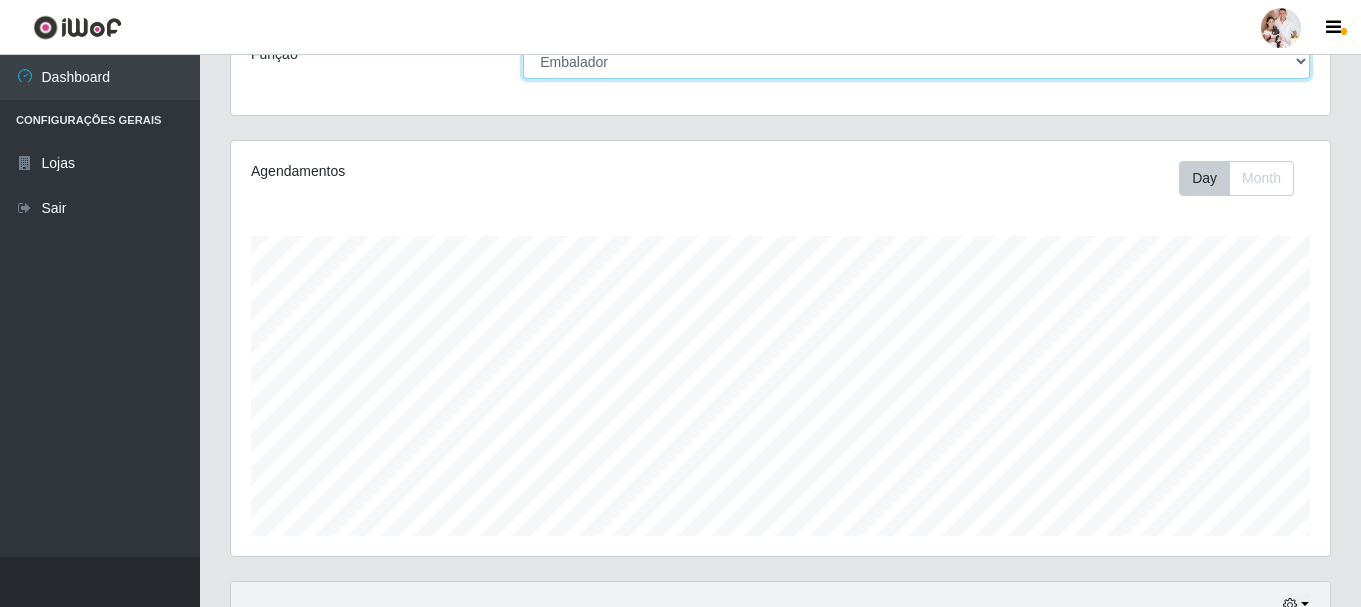 scroll, scrollTop: 365, scrollLeft: 0, axis: vertical 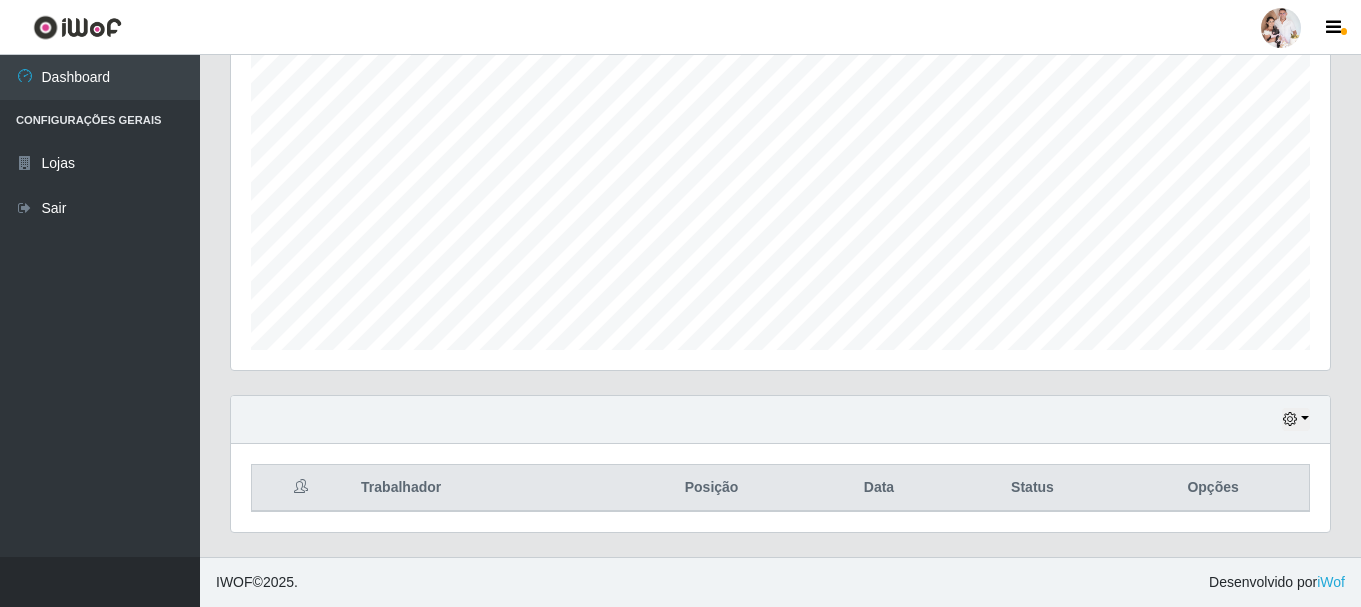 click on "Opções" at bounding box center (1213, 488) 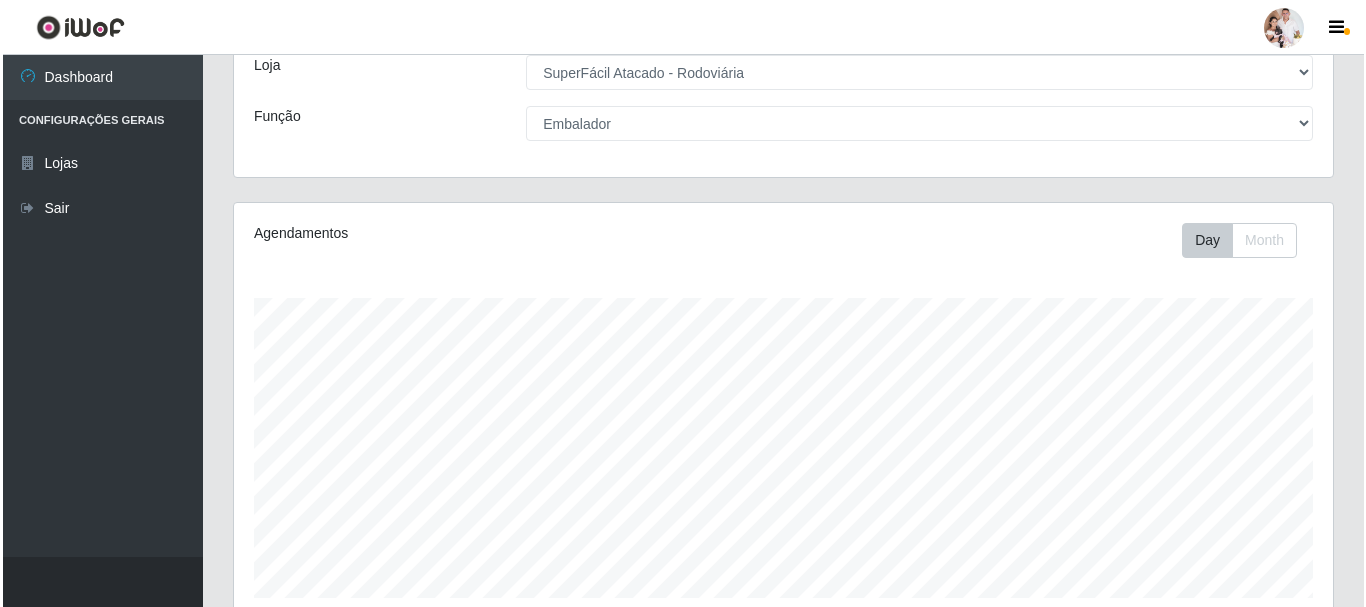 scroll, scrollTop: 0, scrollLeft: 0, axis: both 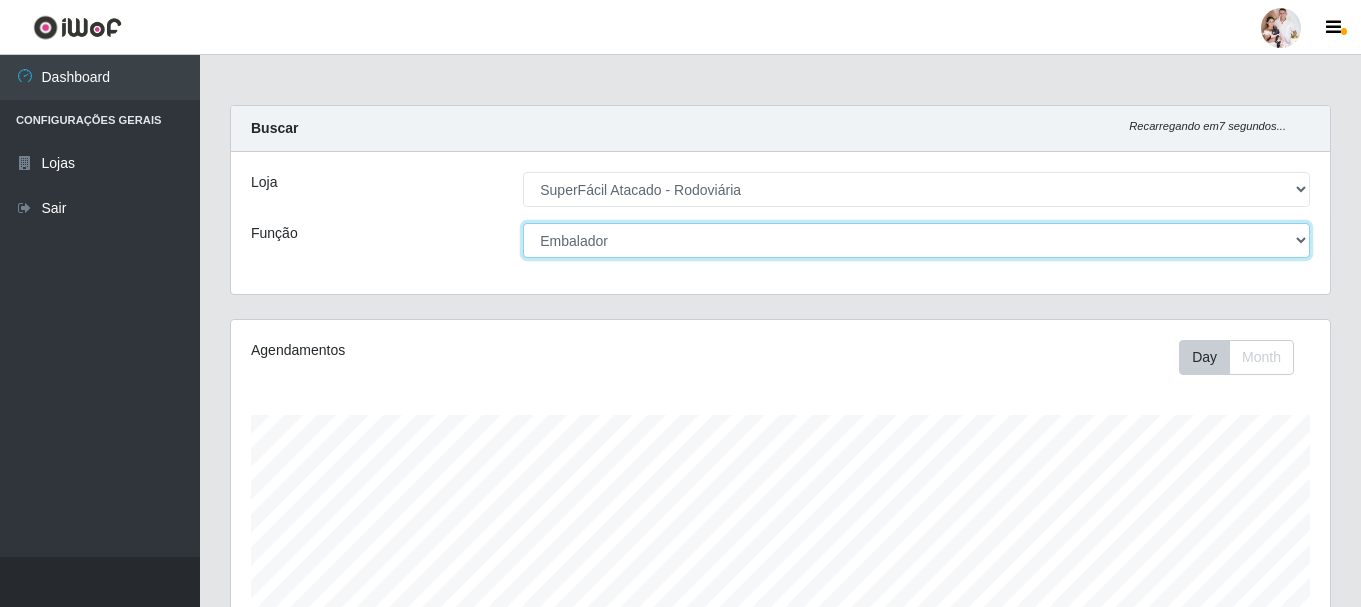 click on "[Selecione...] Embalador Embalador + Embalador ++ Operador de Caixa Operador de Caixa + Operador de Caixa ++ Repositor  Repositor + Repositor ++ Repositor de Hortifruti Repositor de Hortifruti + Repositor de Hortifruti ++" at bounding box center [916, 240] 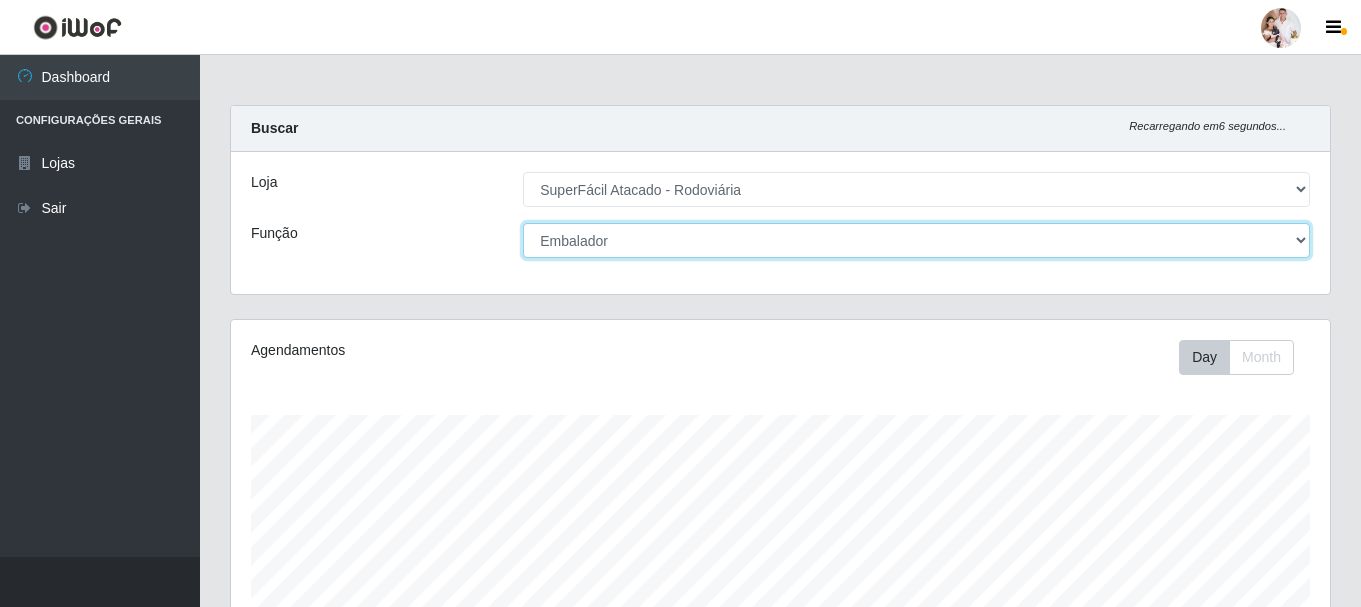 click on "[Selecione...] Embalador Embalador + Embalador ++ Operador de Caixa Operador de Caixa + Operador de Caixa ++ Repositor  Repositor + Repositor ++ Repositor de Hortifruti Repositor de Hortifruti + Repositor de Hortifruti ++" at bounding box center [916, 240] 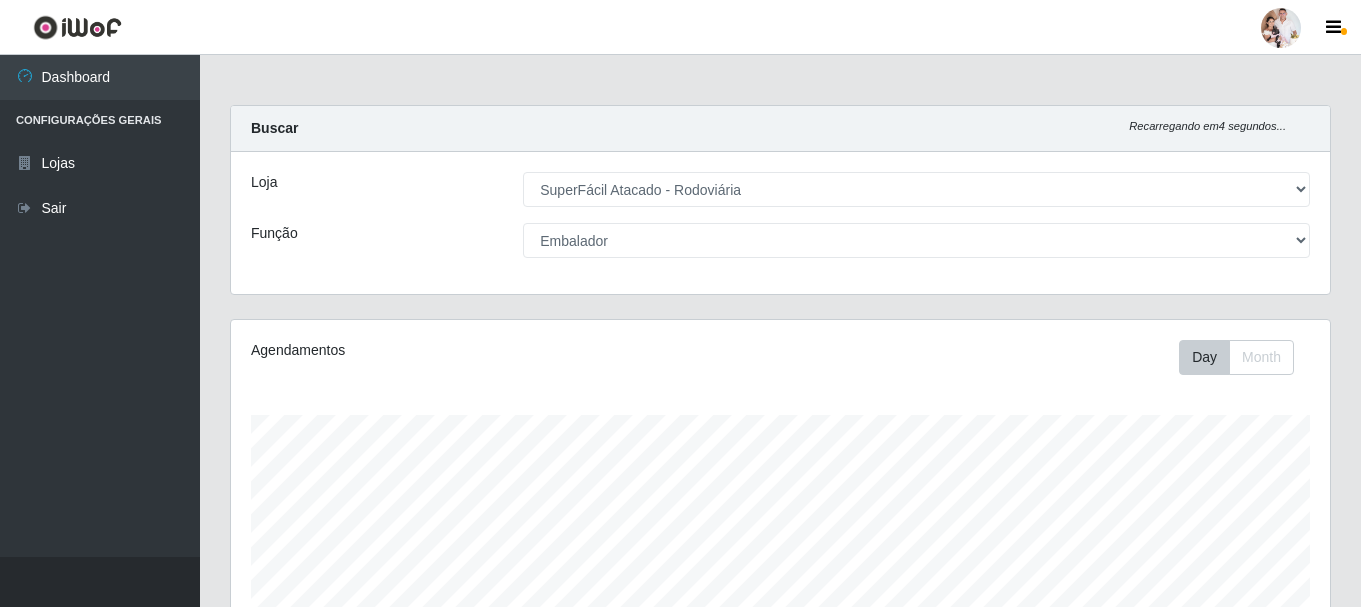 click on "Configurações Gerais" at bounding box center [100, 120] 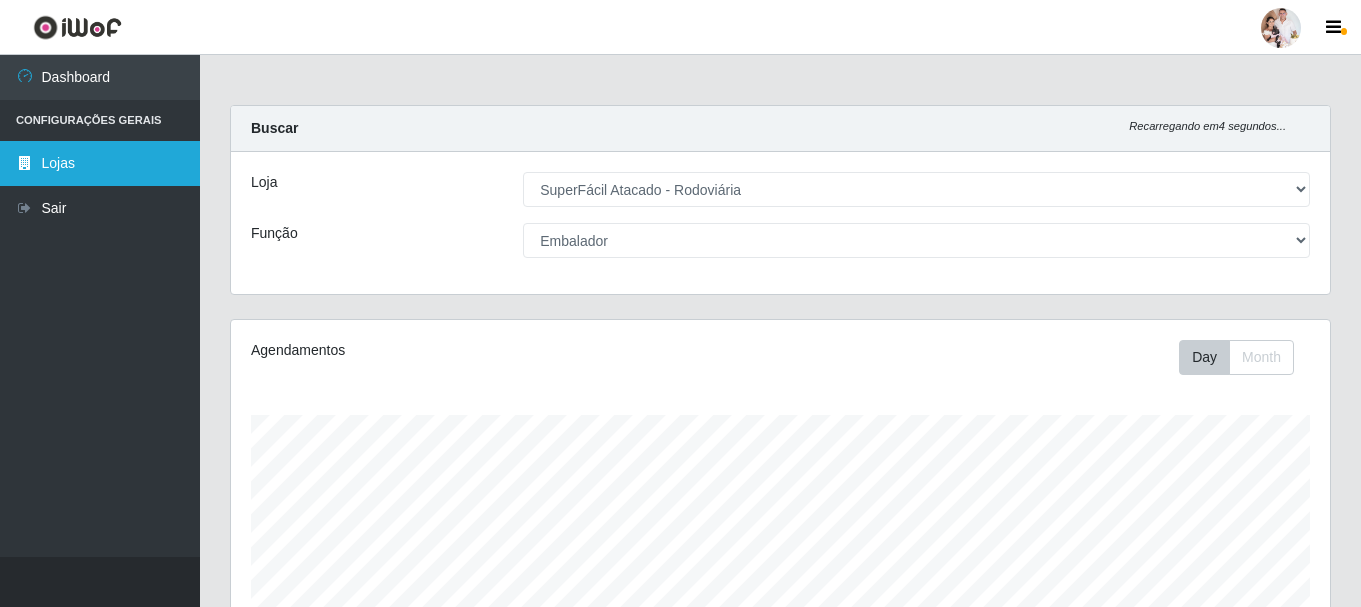 click on "Lojas" at bounding box center [100, 163] 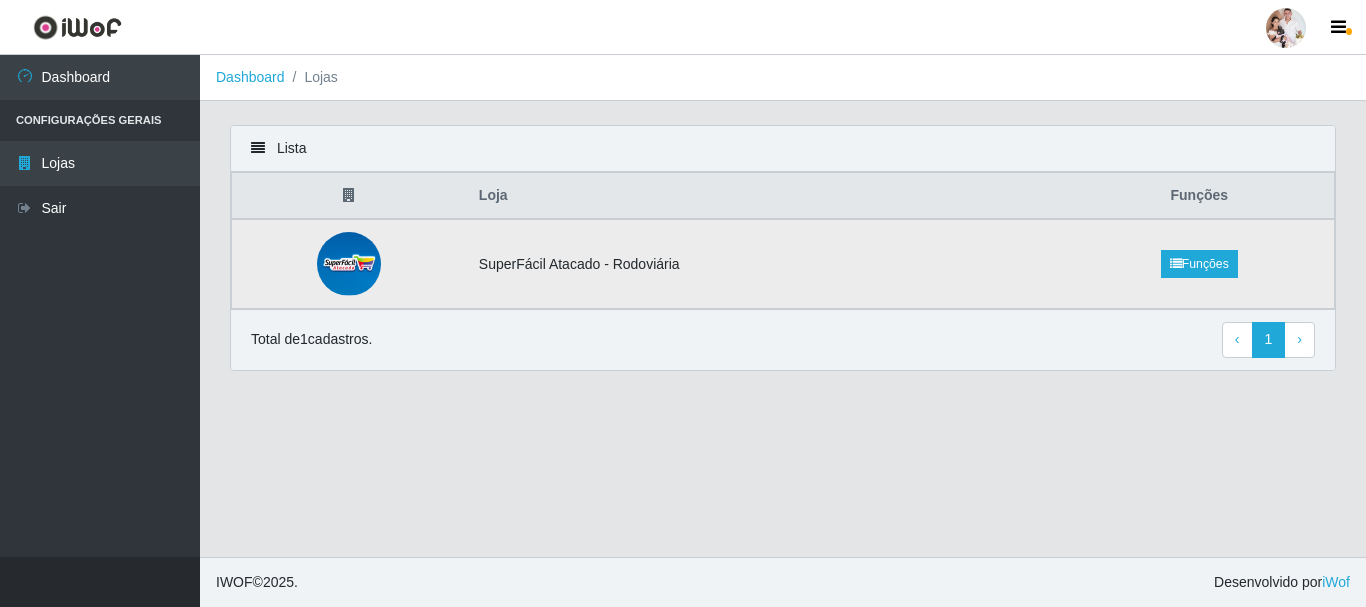 click at bounding box center (349, 264) 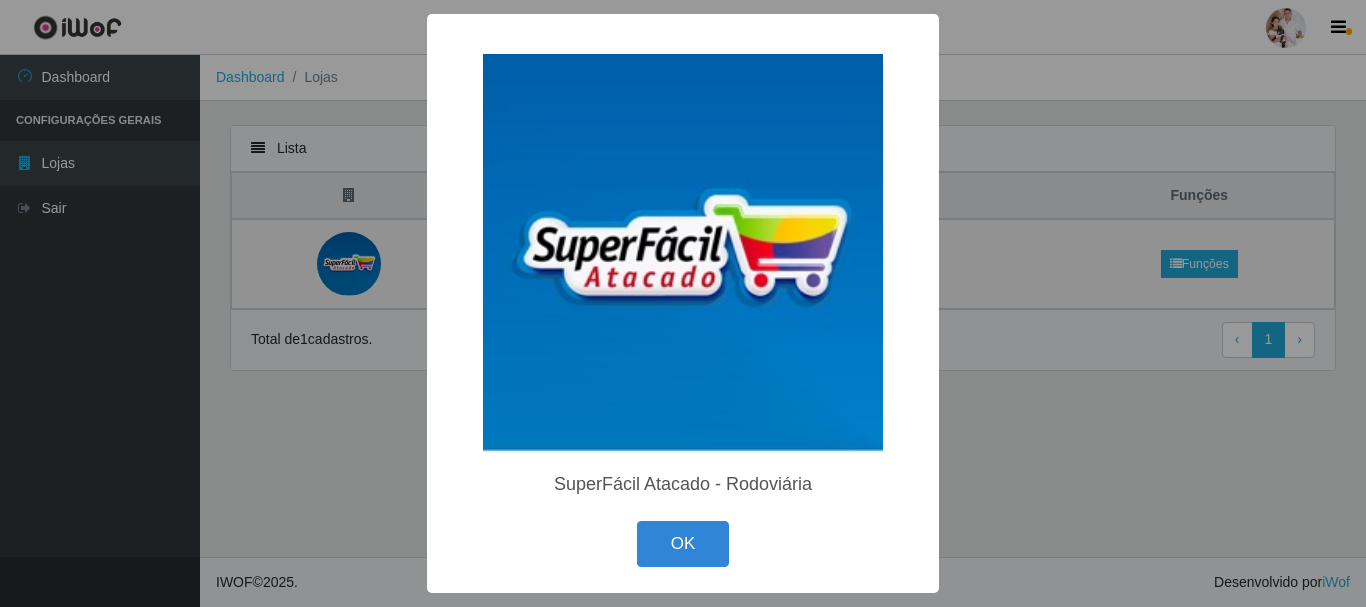 click at bounding box center [683, 254] 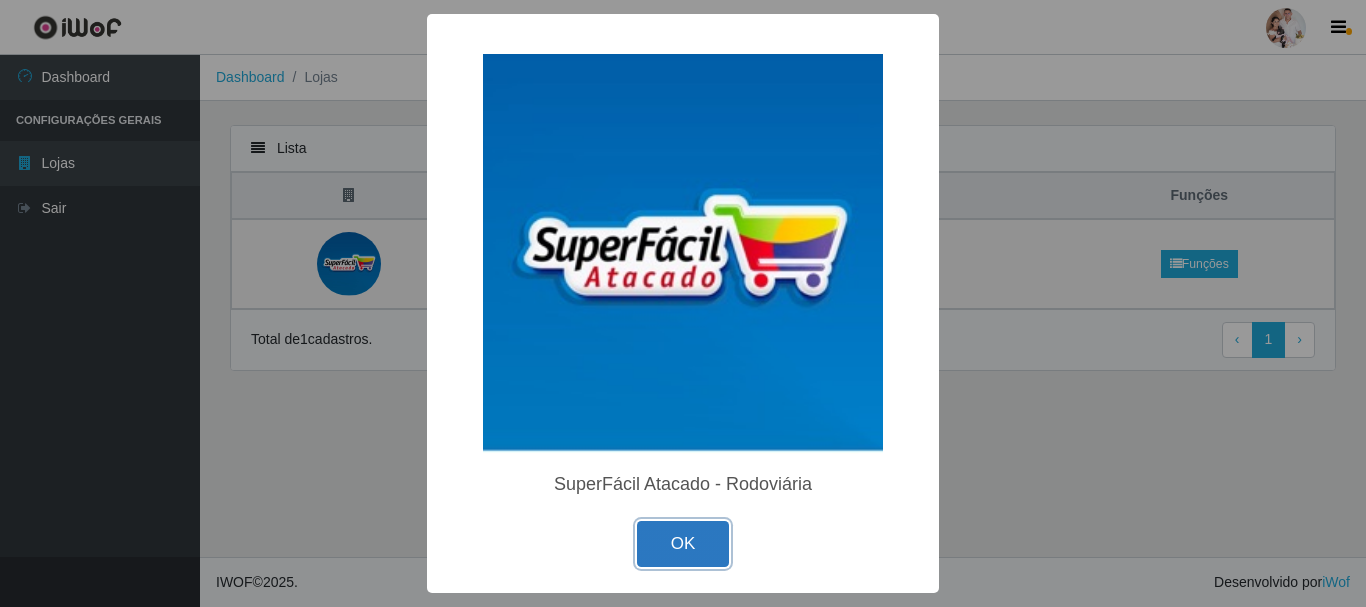 click on "OK" at bounding box center (683, 544) 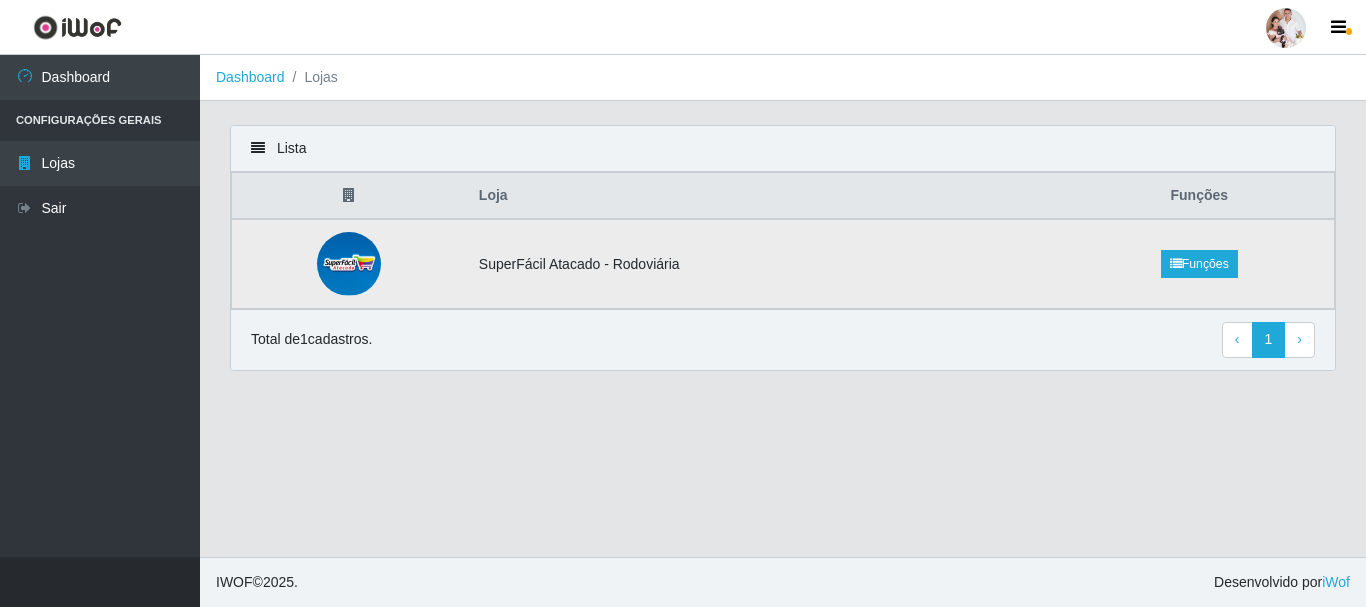 click on "SuperFácil Atacado - Rodoviária" at bounding box center (766, 264) 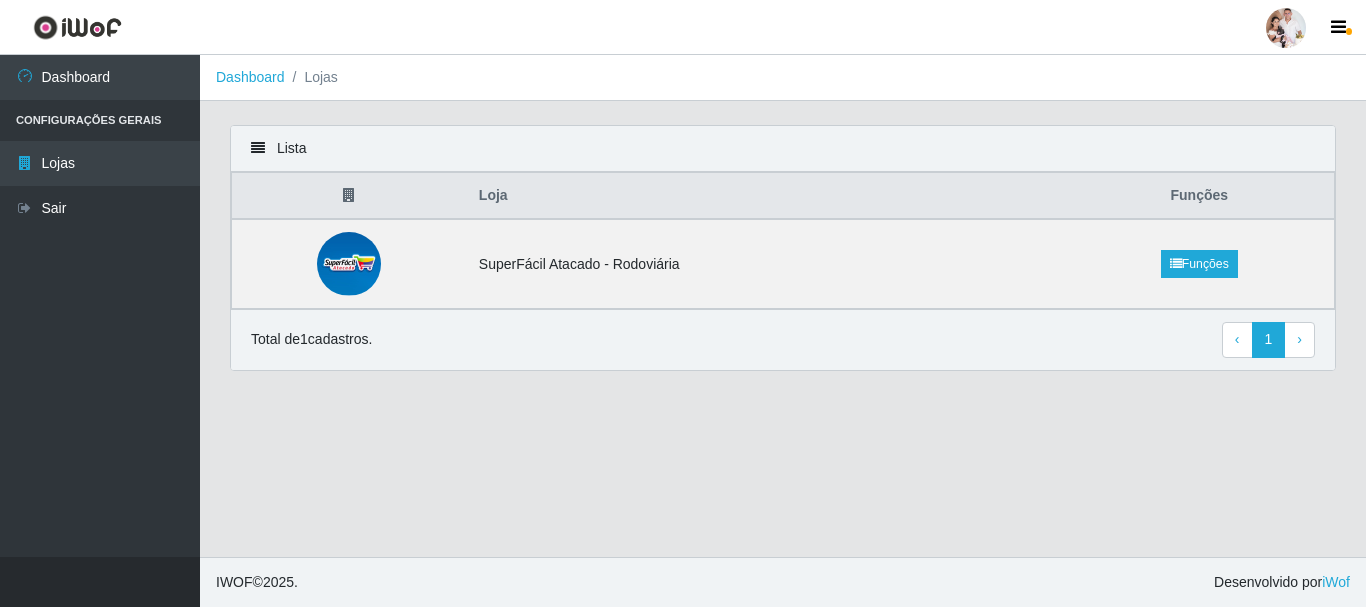 click on "Configurações Gerais" at bounding box center (100, 120) 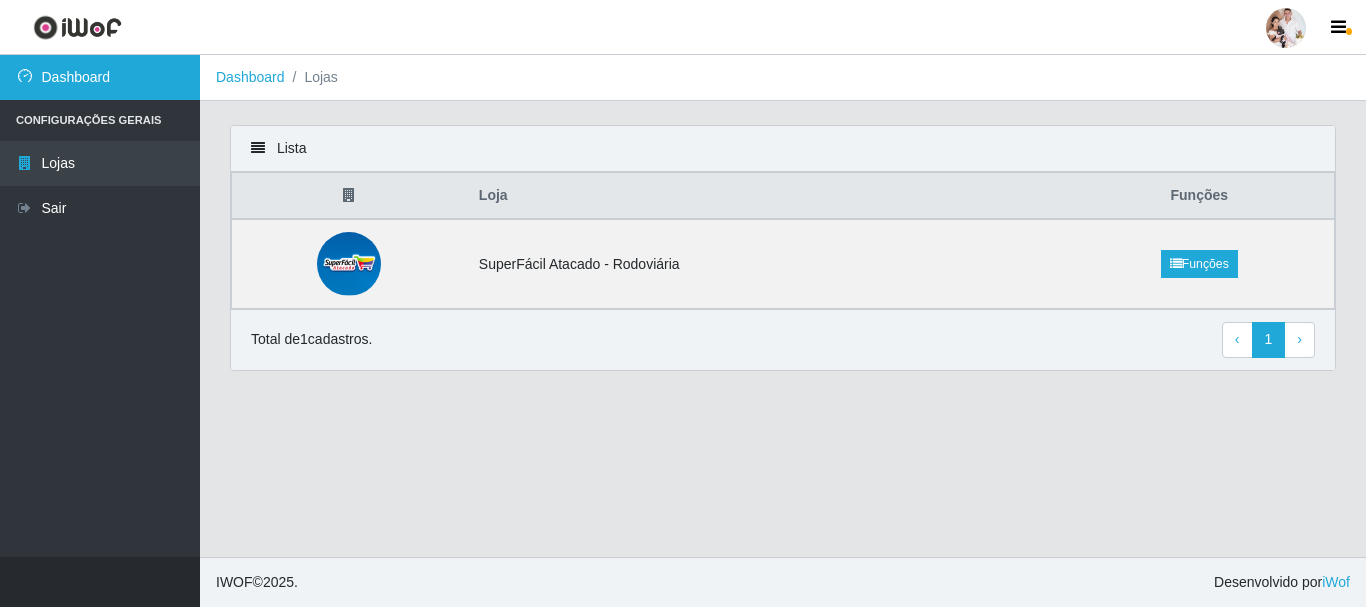 click on "Dashboard" at bounding box center (100, 77) 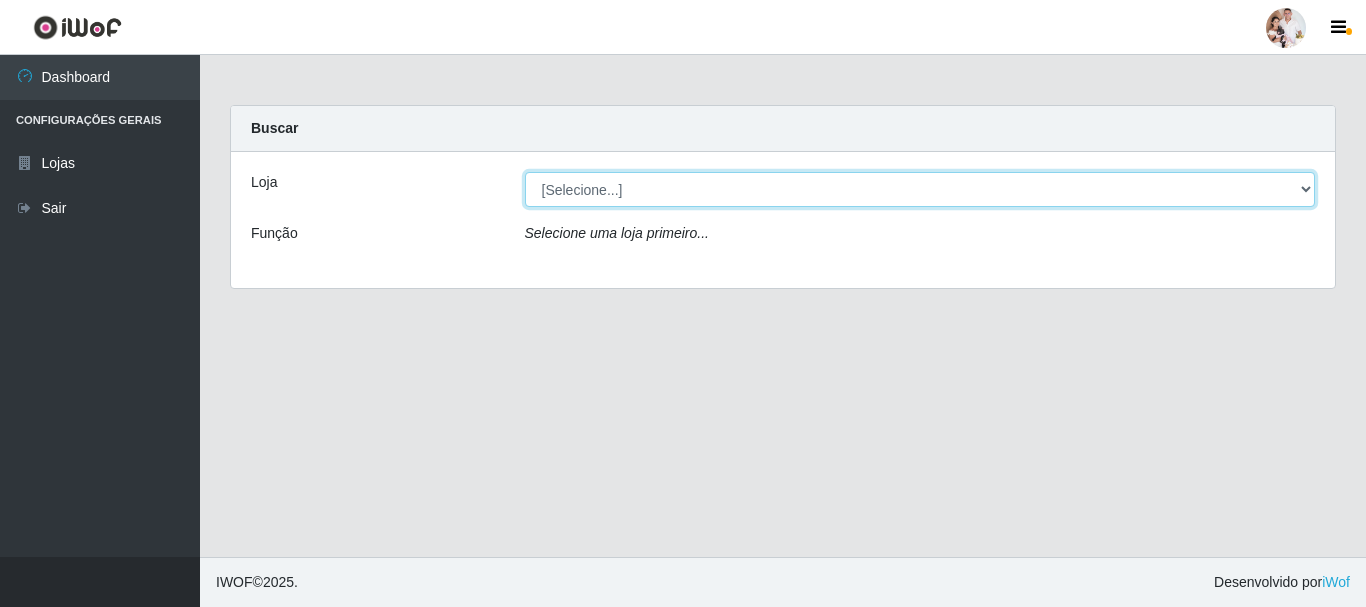 click on "[Selecione...] SuperFácil Atacado - Rodoviária" at bounding box center (920, 189) 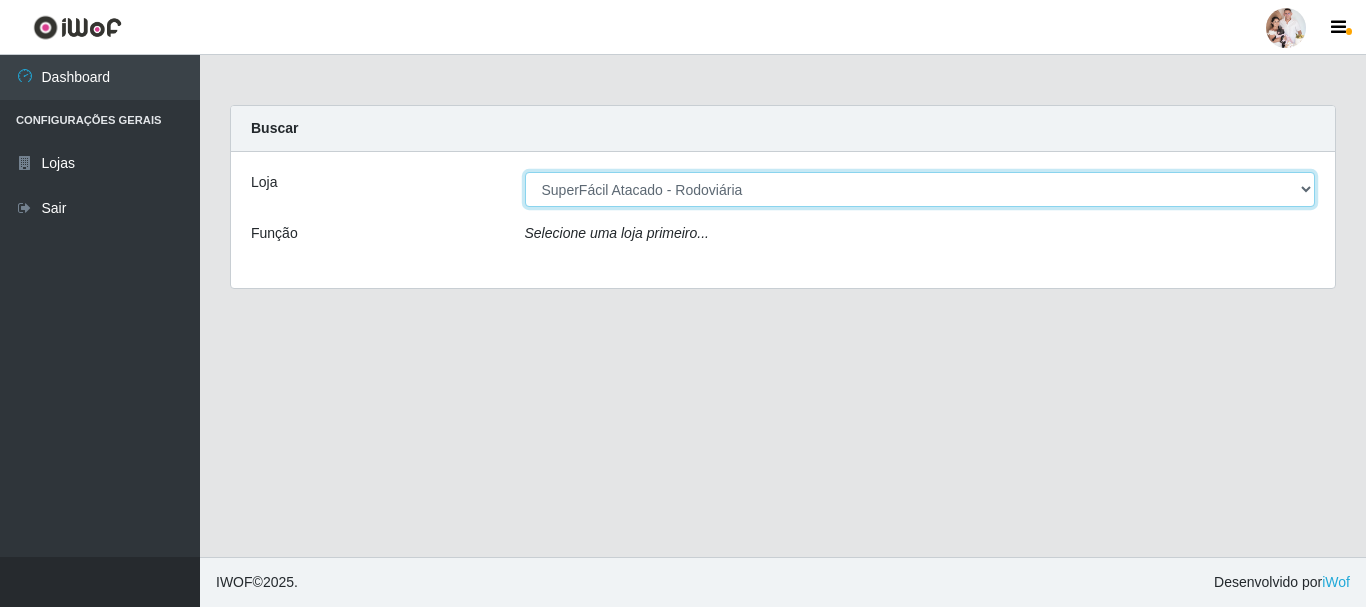 click on "[Selecione...] SuperFácil Atacado - Rodoviária" at bounding box center (920, 189) 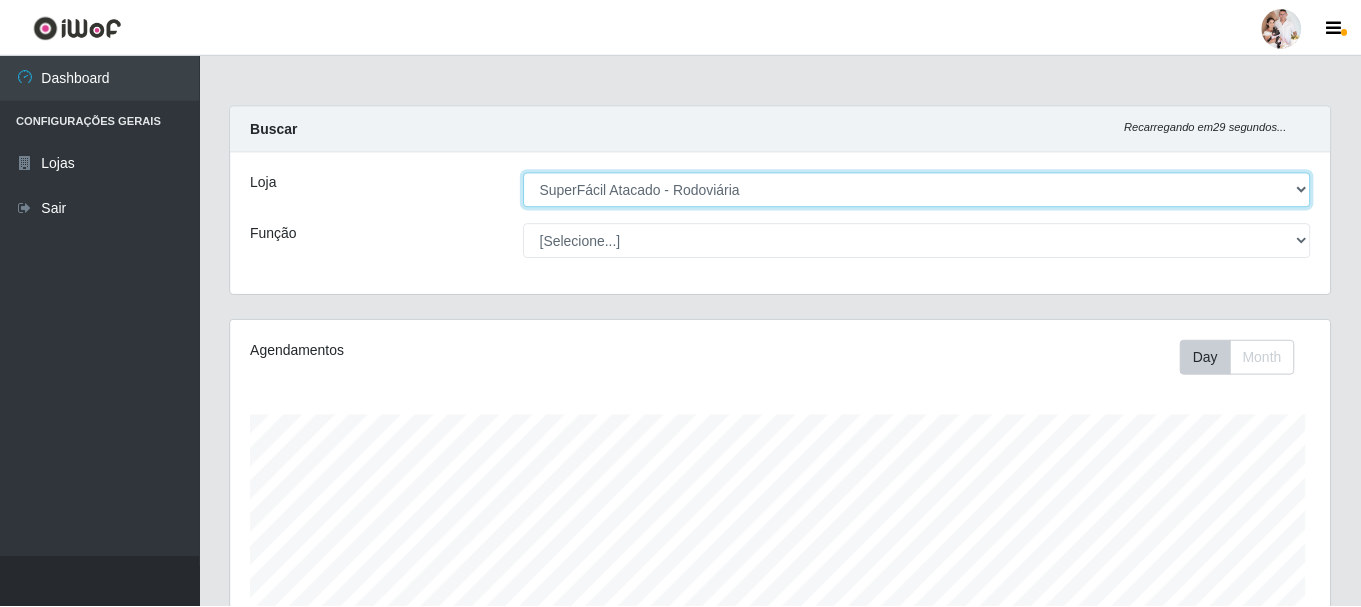 scroll, scrollTop: 321, scrollLeft: 0, axis: vertical 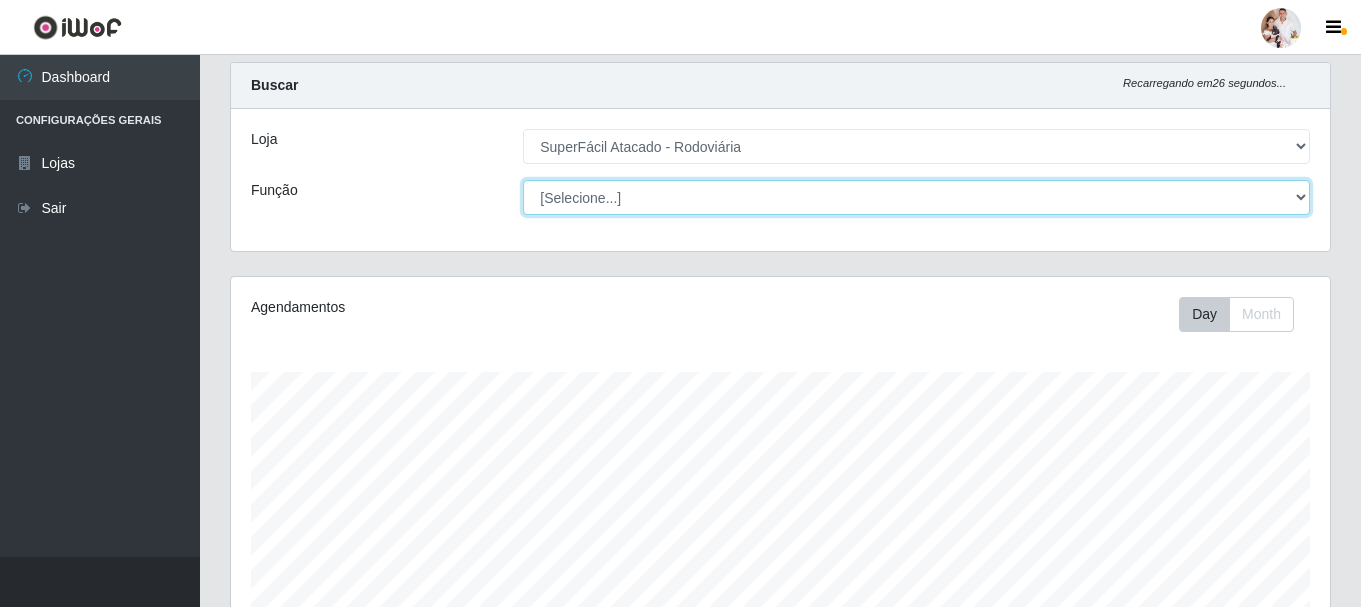 click on "[Selecione...] Embalador Embalador + Embalador ++ Operador de Caixa Operador de Caixa + Operador de Caixa ++ Repositor  Repositor + Repositor ++ Repositor de Hortifruti Repositor de Hortifruti + Repositor de Hortifruti ++" at bounding box center [916, 197] 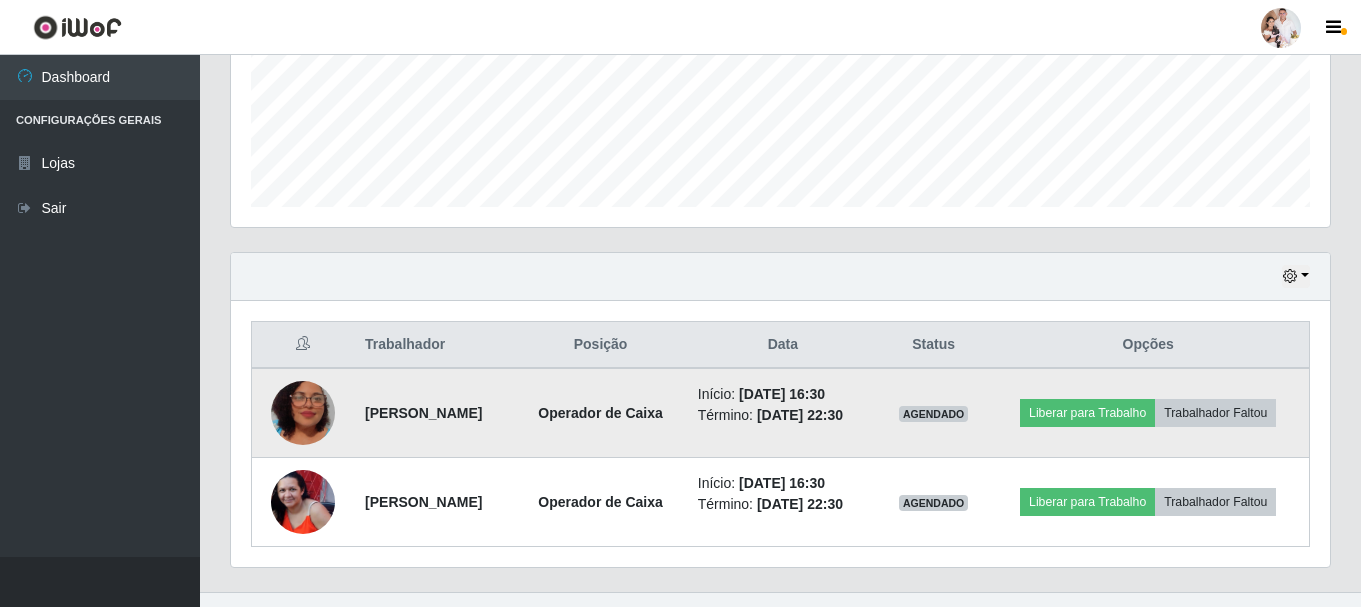 scroll, scrollTop: 543, scrollLeft: 0, axis: vertical 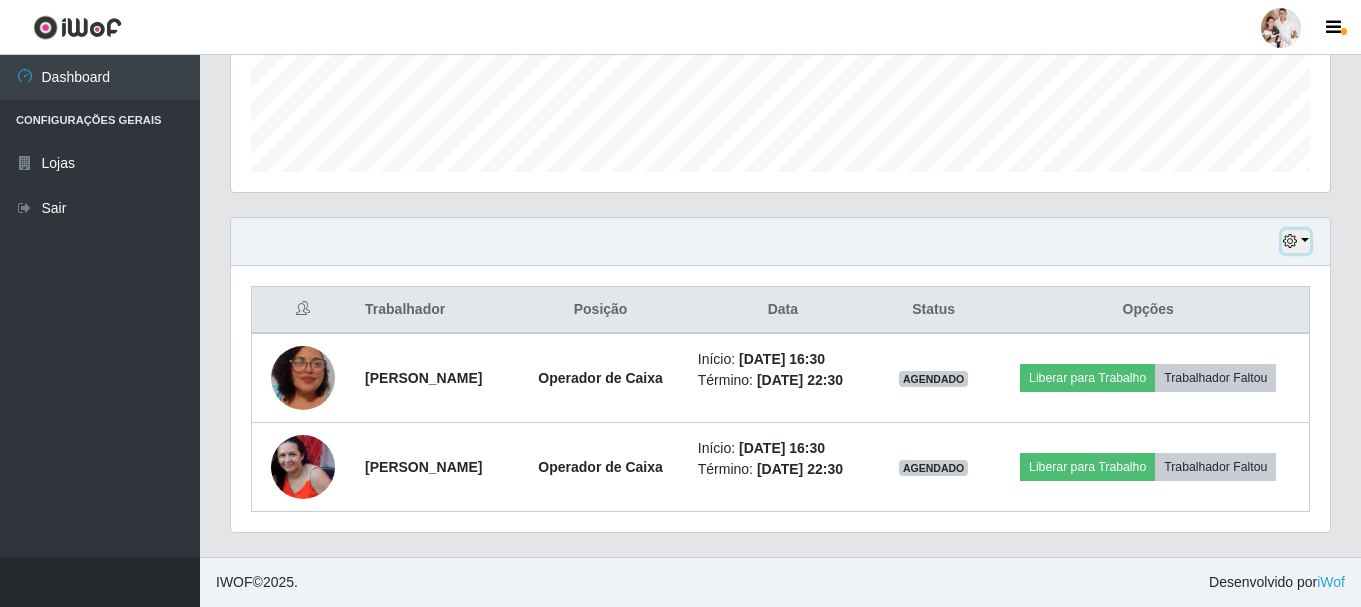 click at bounding box center (1296, 241) 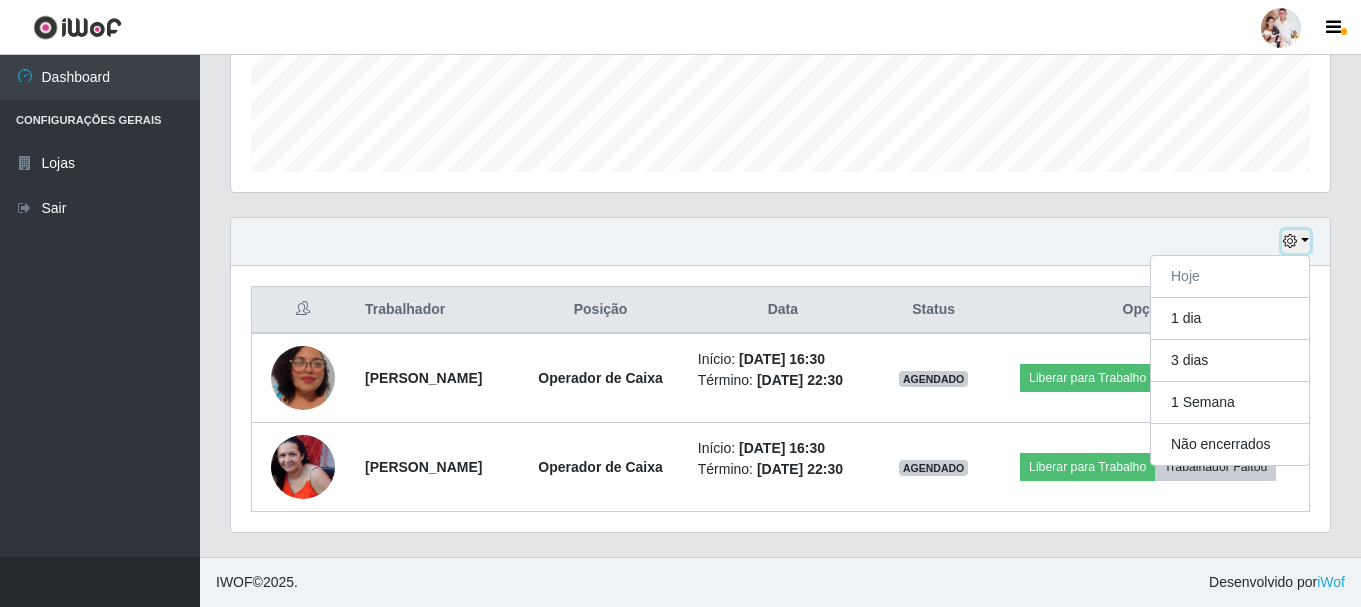 click at bounding box center (1296, 241) 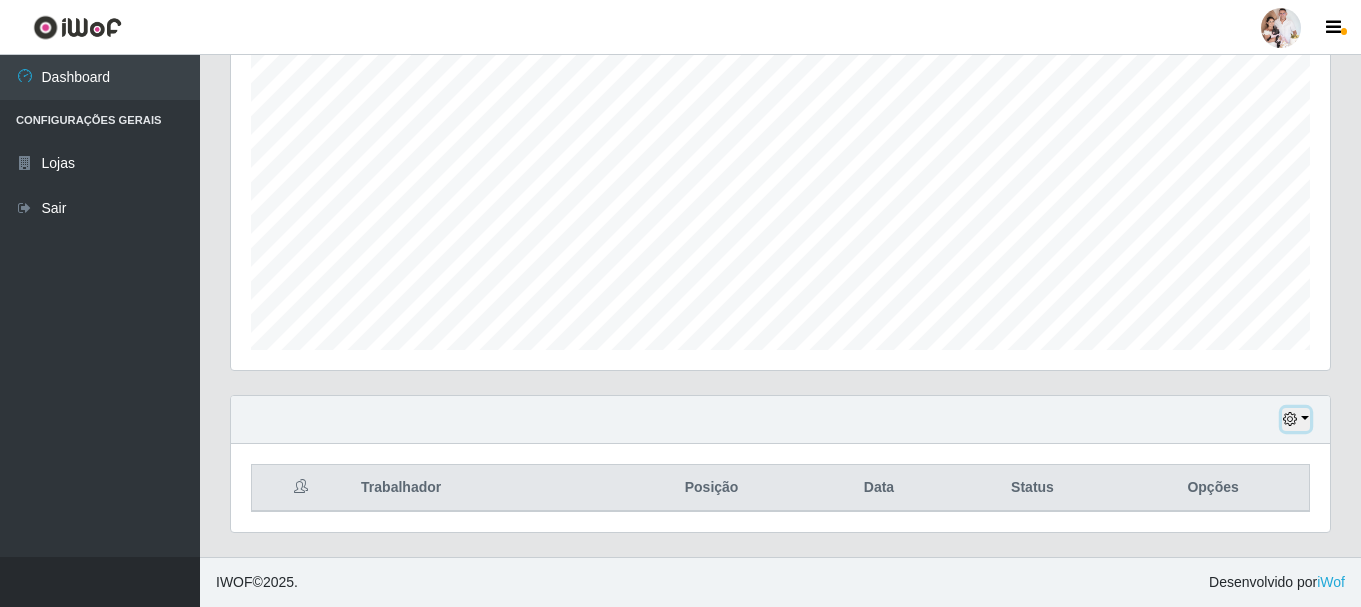 scroll, scrollTop: 365, scrollLeft: 0, axis: vertical 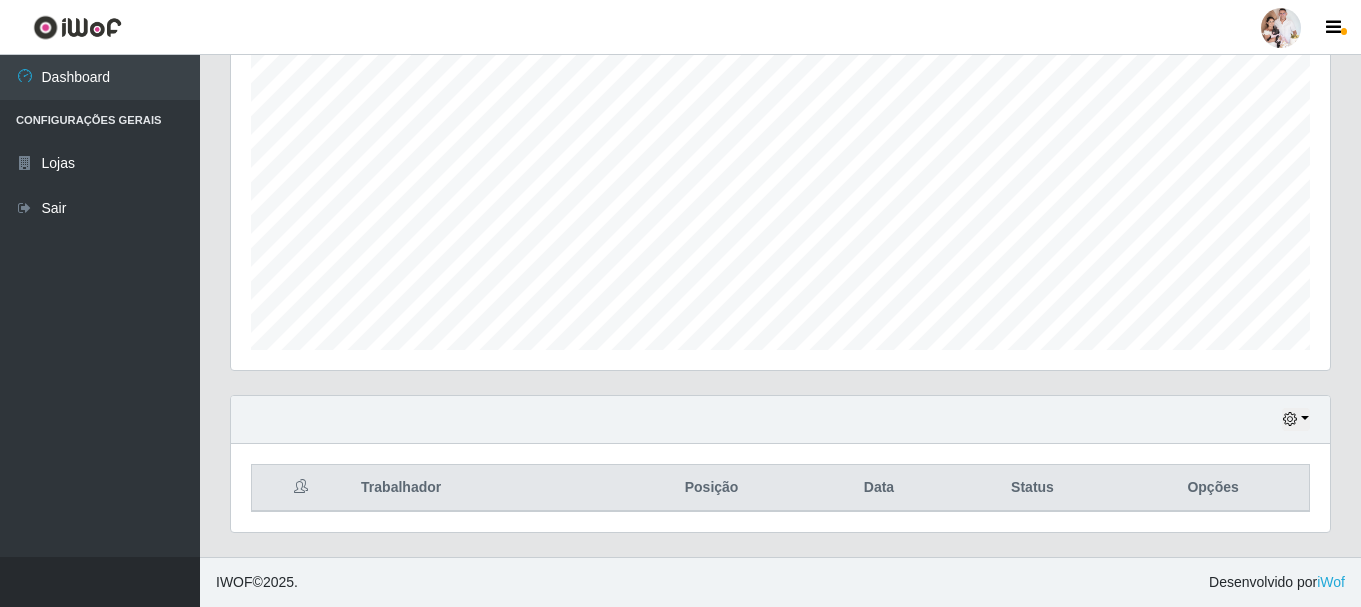 click on "Hoje 1 dia 3 dias 1 Semana Não encerrados" at bounding box center [780, 420] 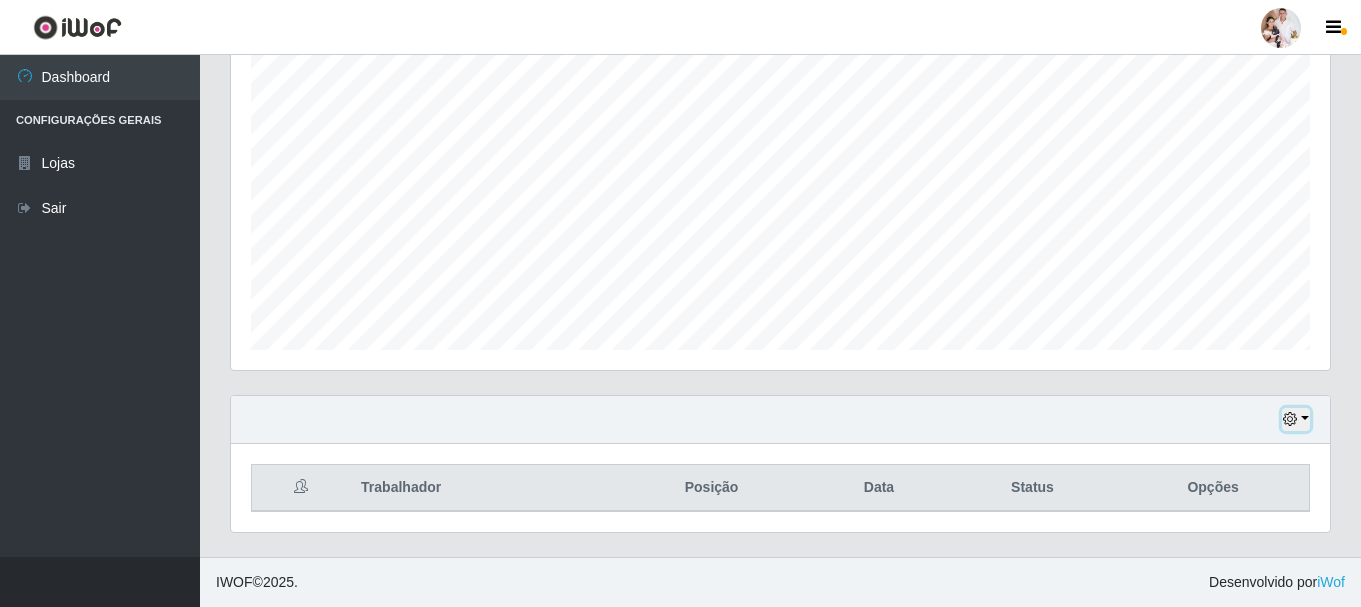 click at bounding box center (1290, 419) 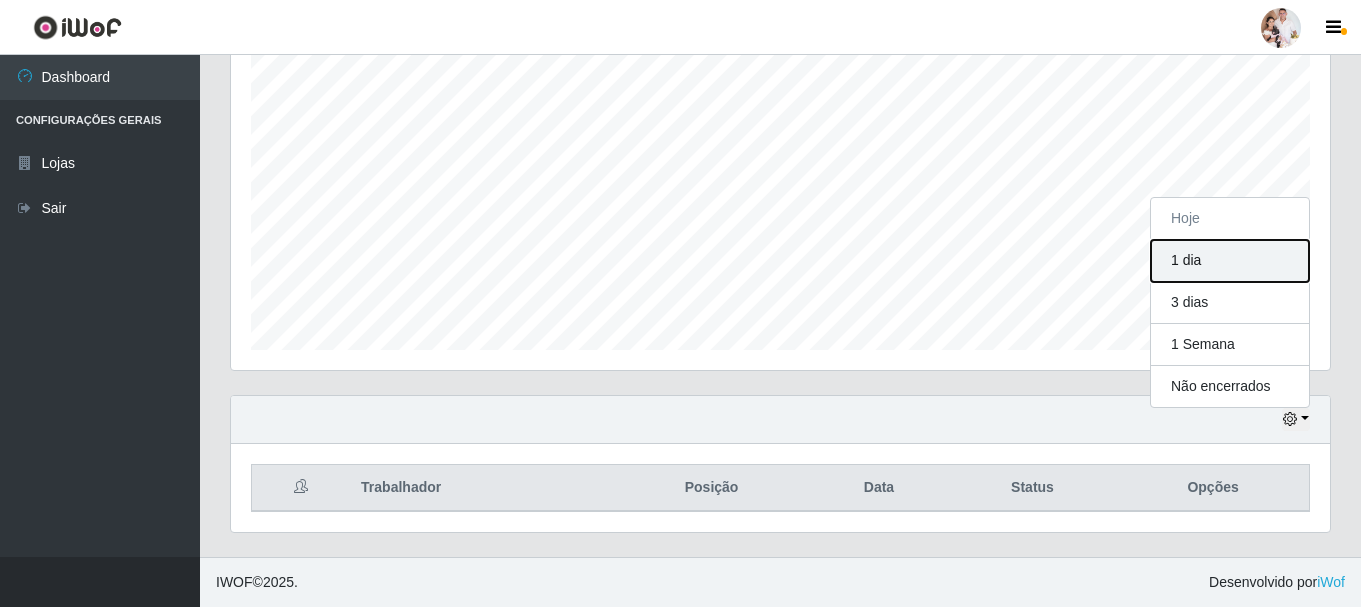 click on "1 dia" at bounding box center (1230, 261) 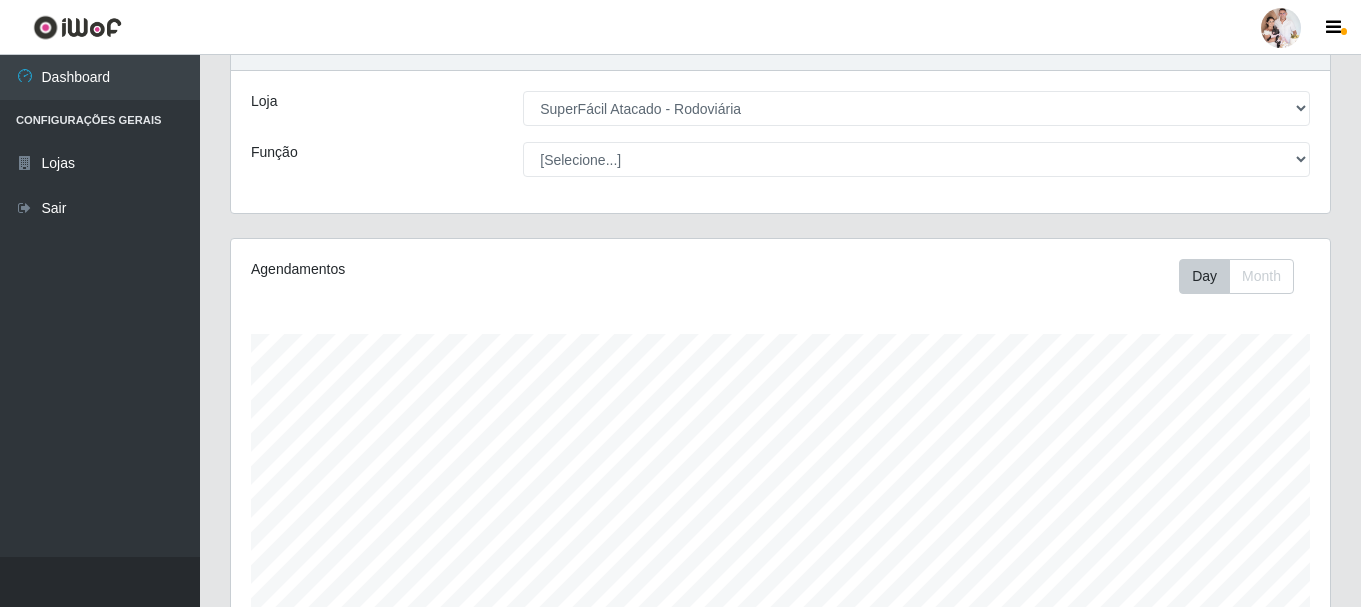 scroll, scrollTop: 0, scrollLeft: 0, axis: both 